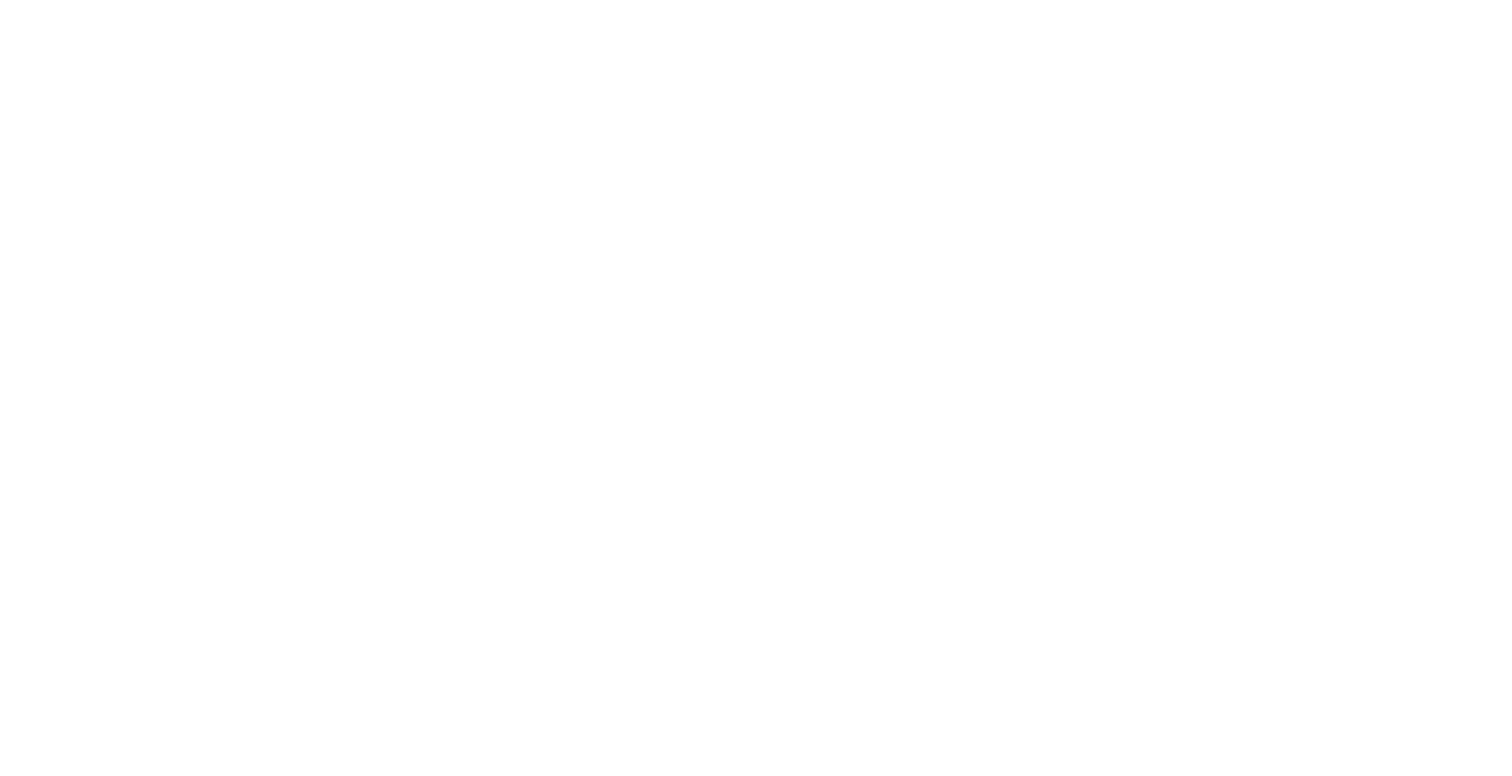scroll, scrollTop: 0, scrollLeft: 0, axis: both 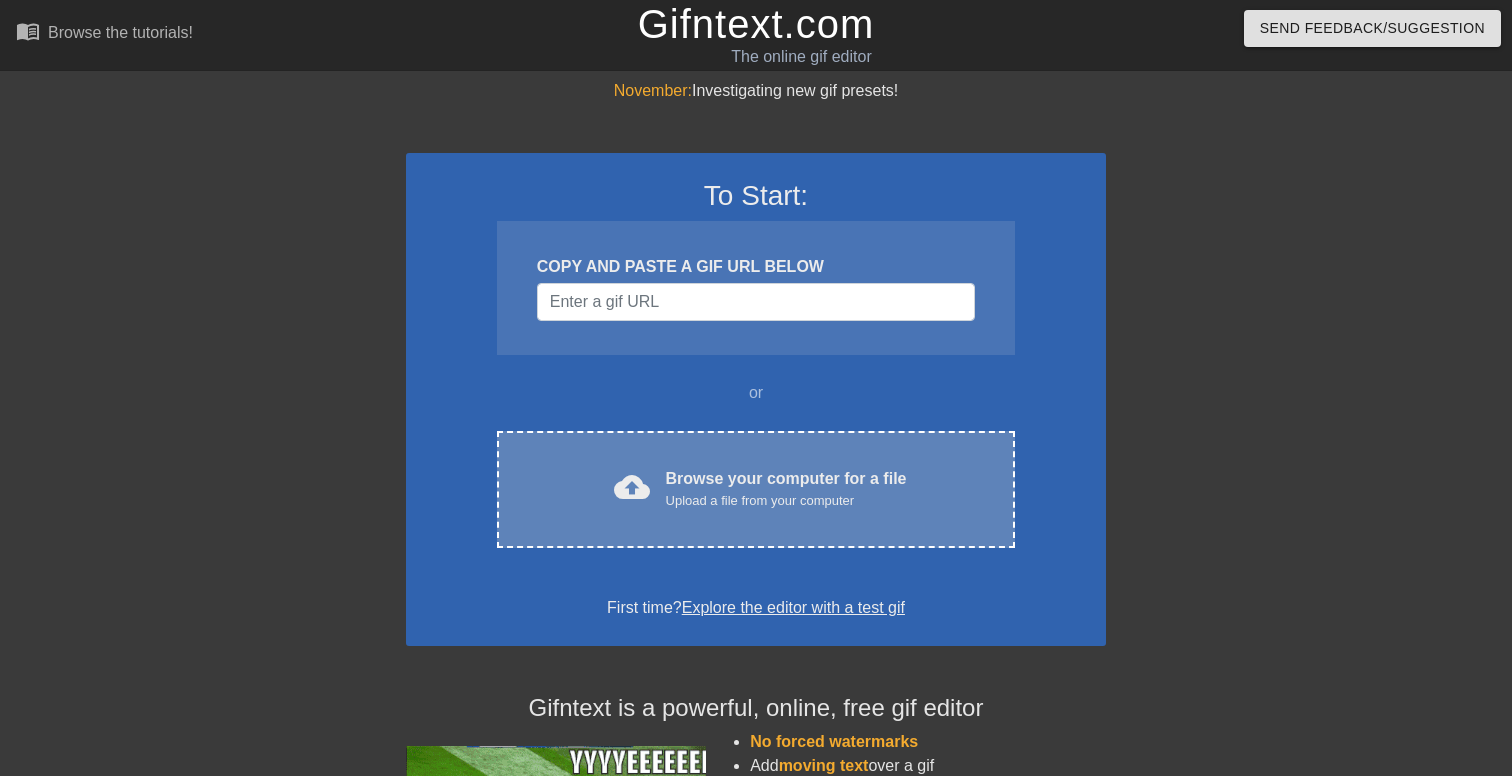 click on "cloud_upload" at bounding box center [632, 487] 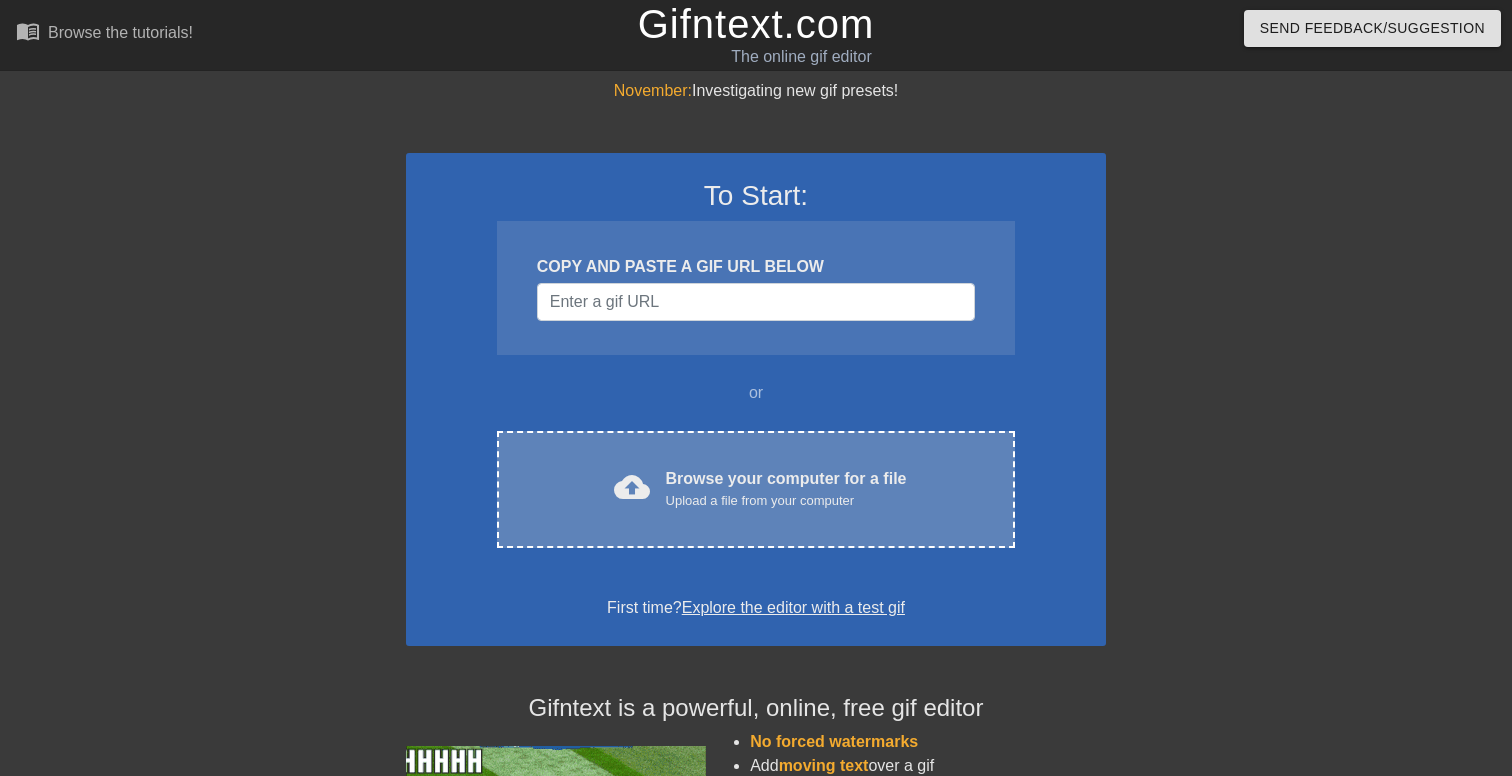 scroll, scrollTop: 0, scrollLeft: 0, axis: both 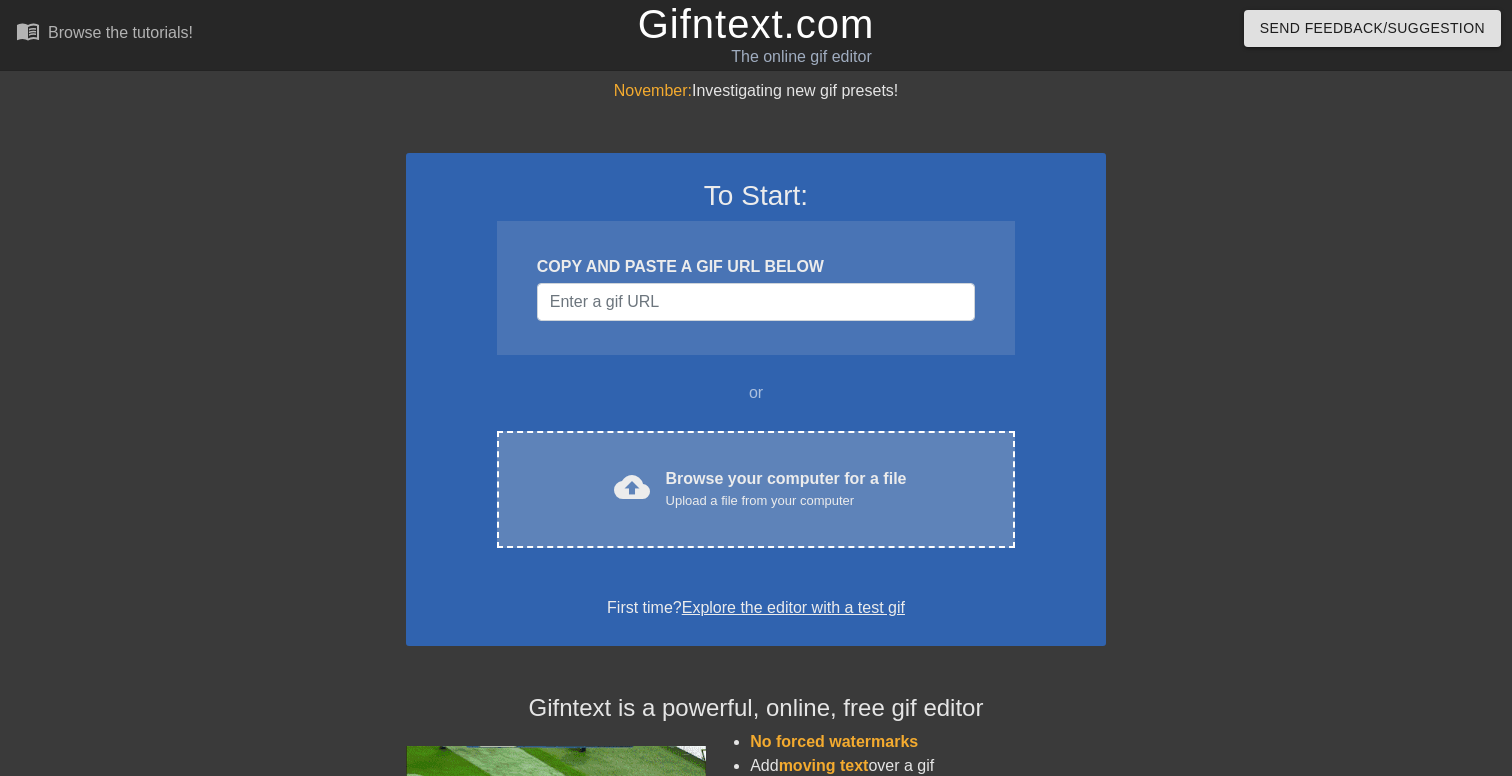 click on "Browse your computer for a file Upload a file from your computer" at bounding box center [786, 489] 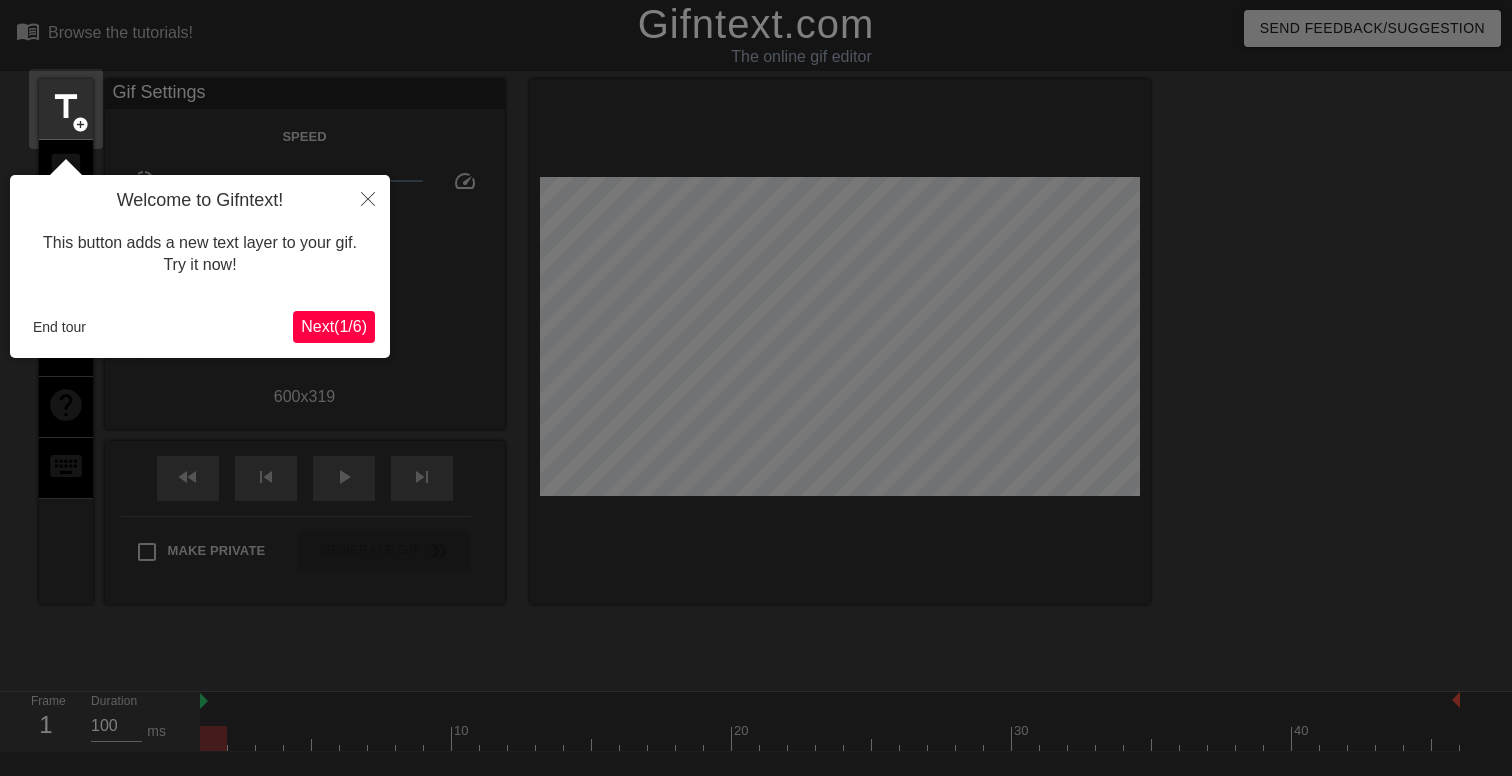 scroll, scrollTop: 49, scrollLeft: 0, axis: vertical 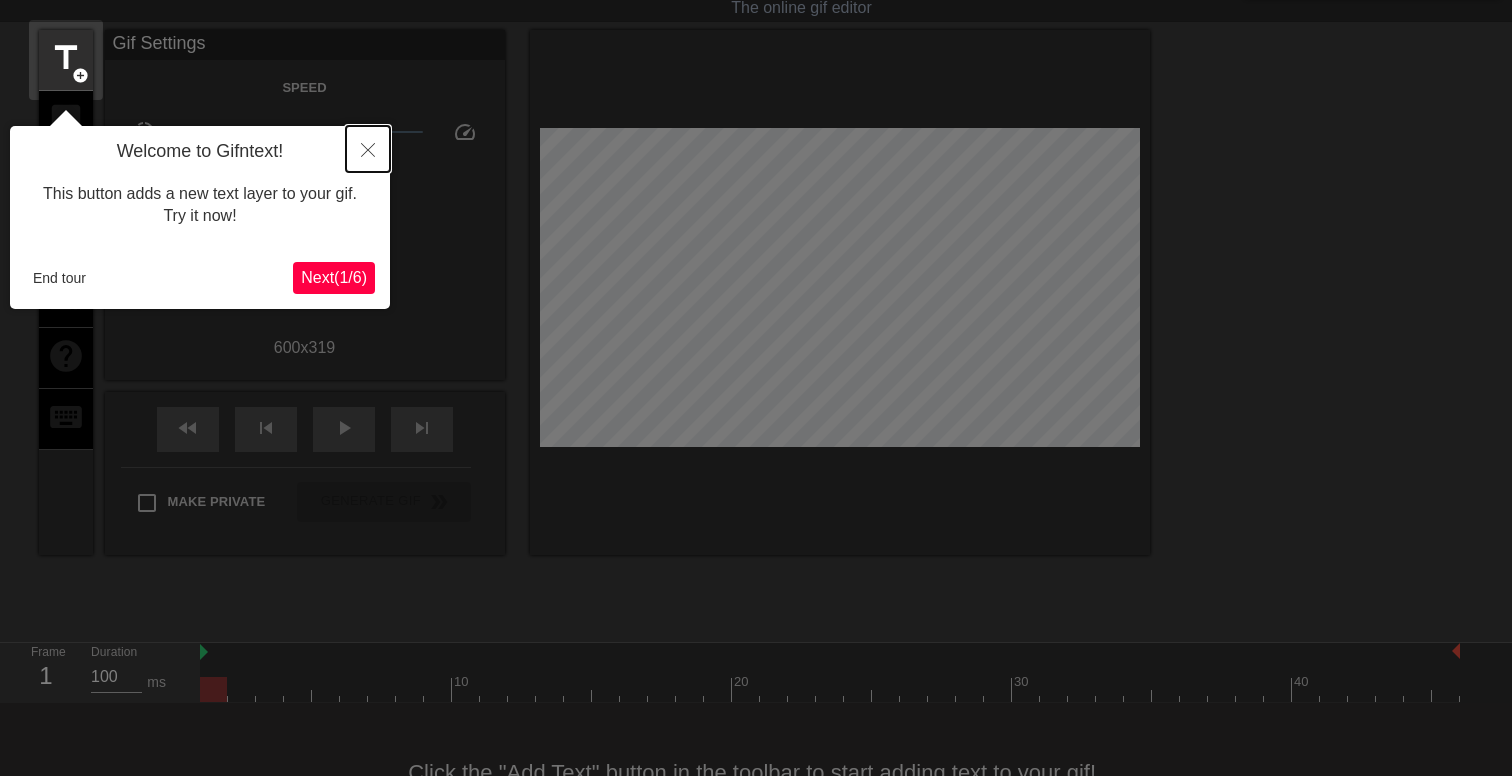 click 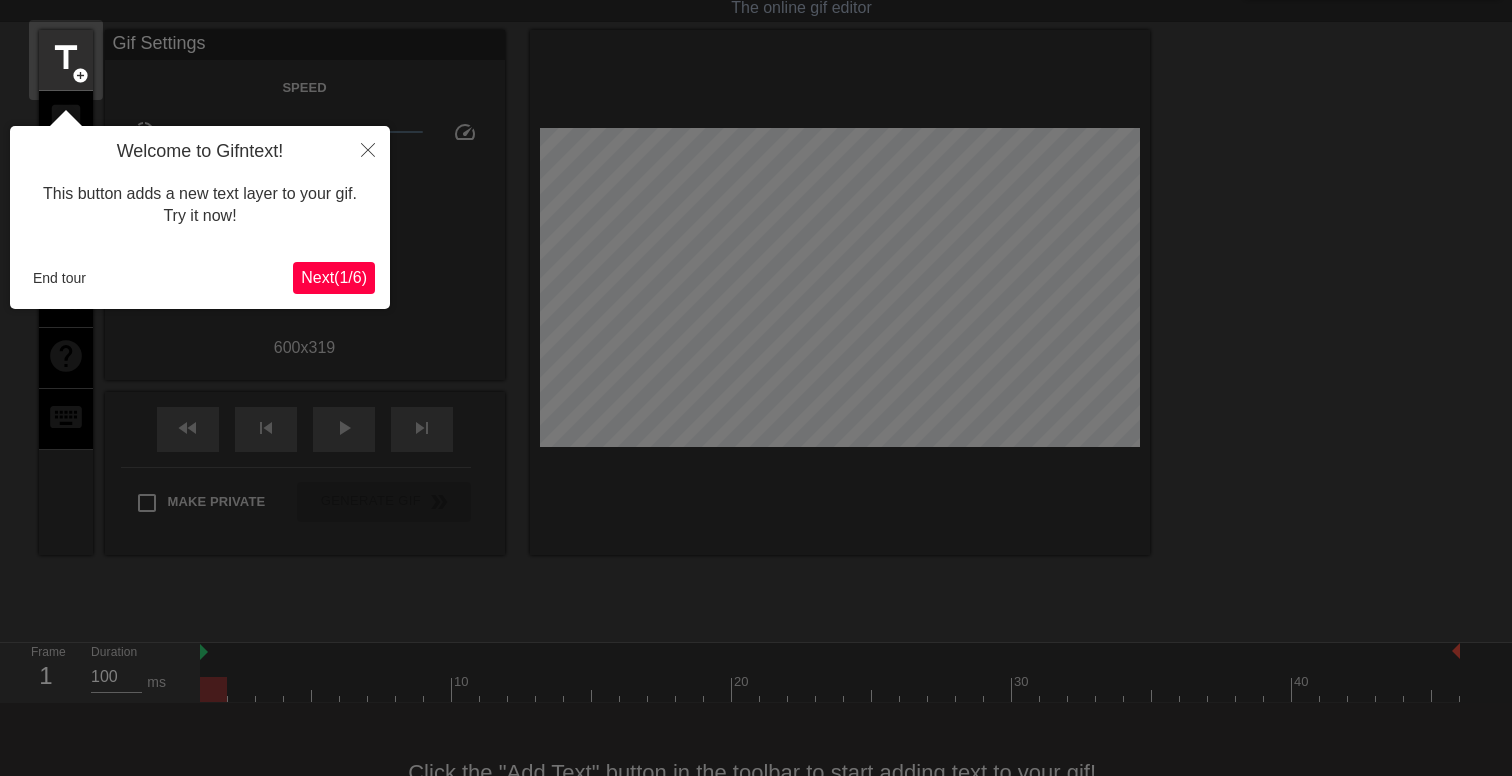 scroll, scrollTop: 0, scrollLeft: 0, axis: both 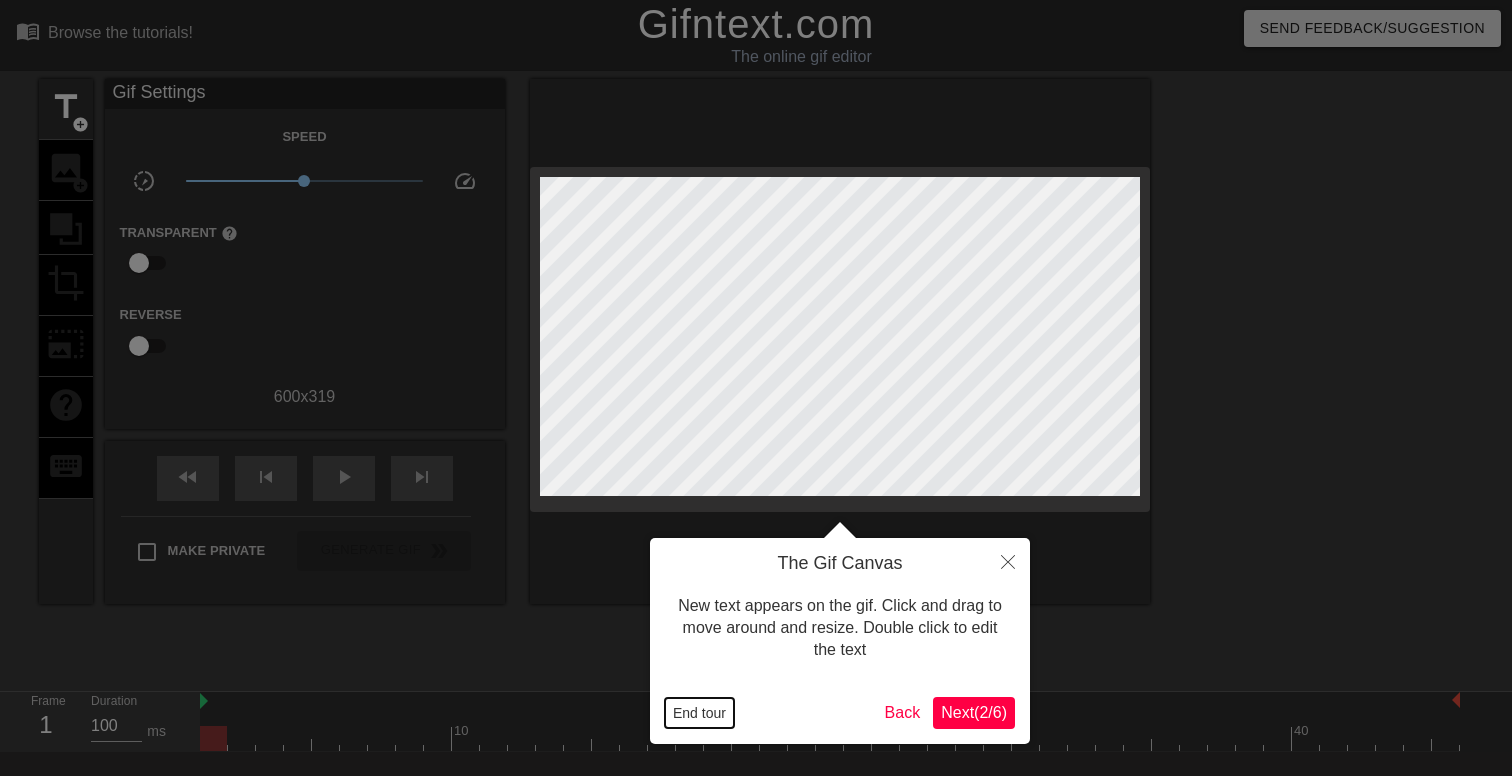 click on "End tour" at bounding box center (699, 713) 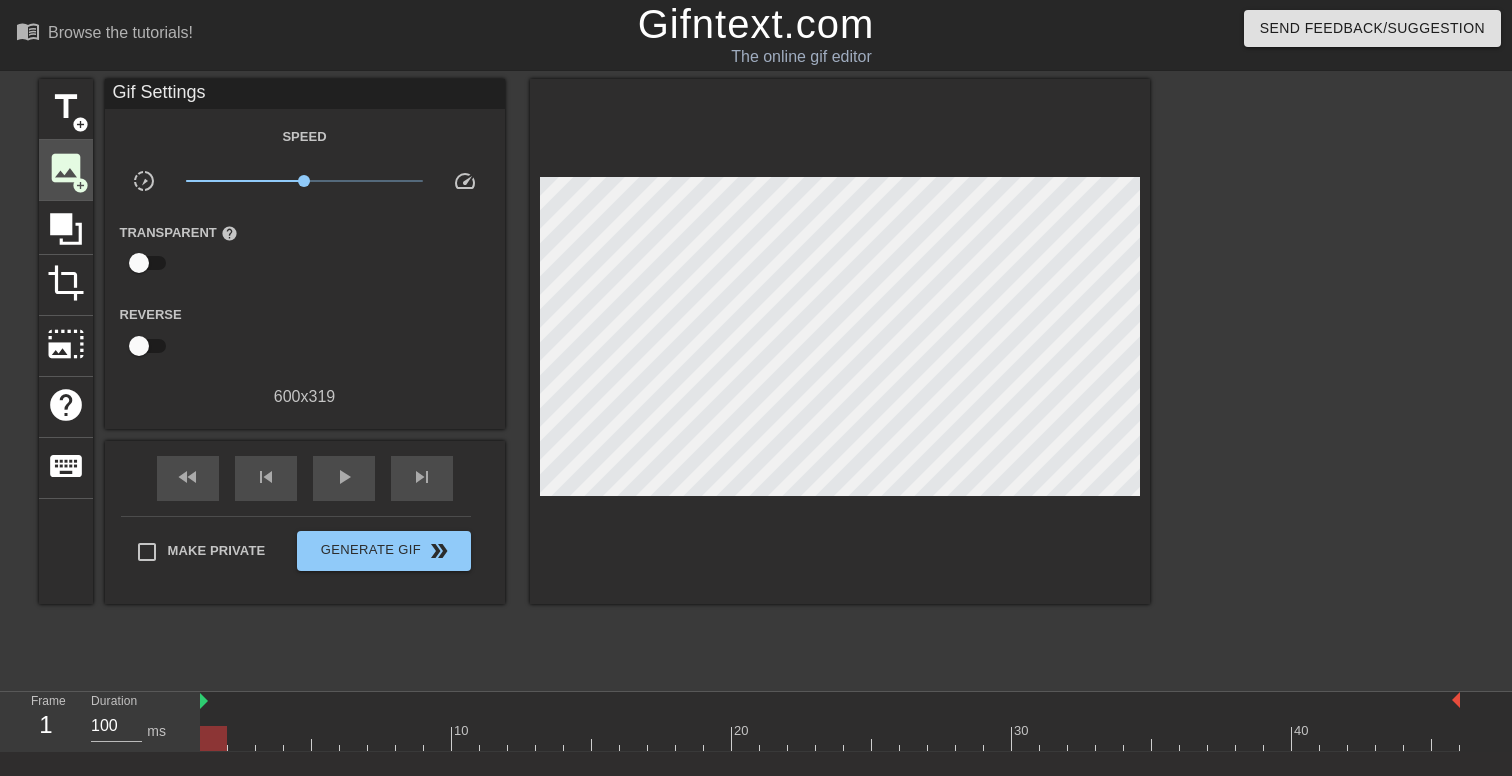 drag, startPoint x: 62, startPoint y: 179, endPoint x: 59, endPoint y: 164, distance: 15.297058 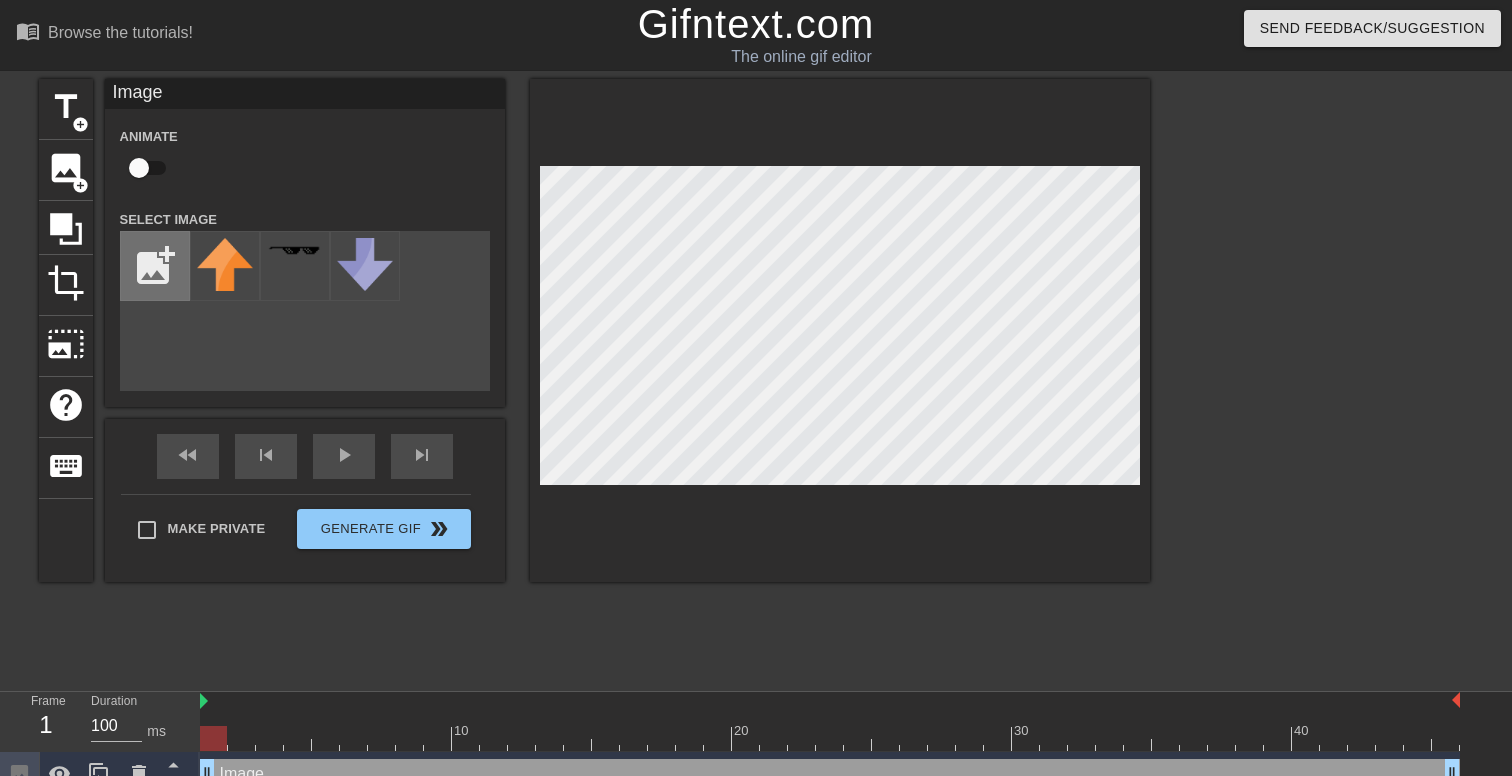 click at bounding box center [155, 266] 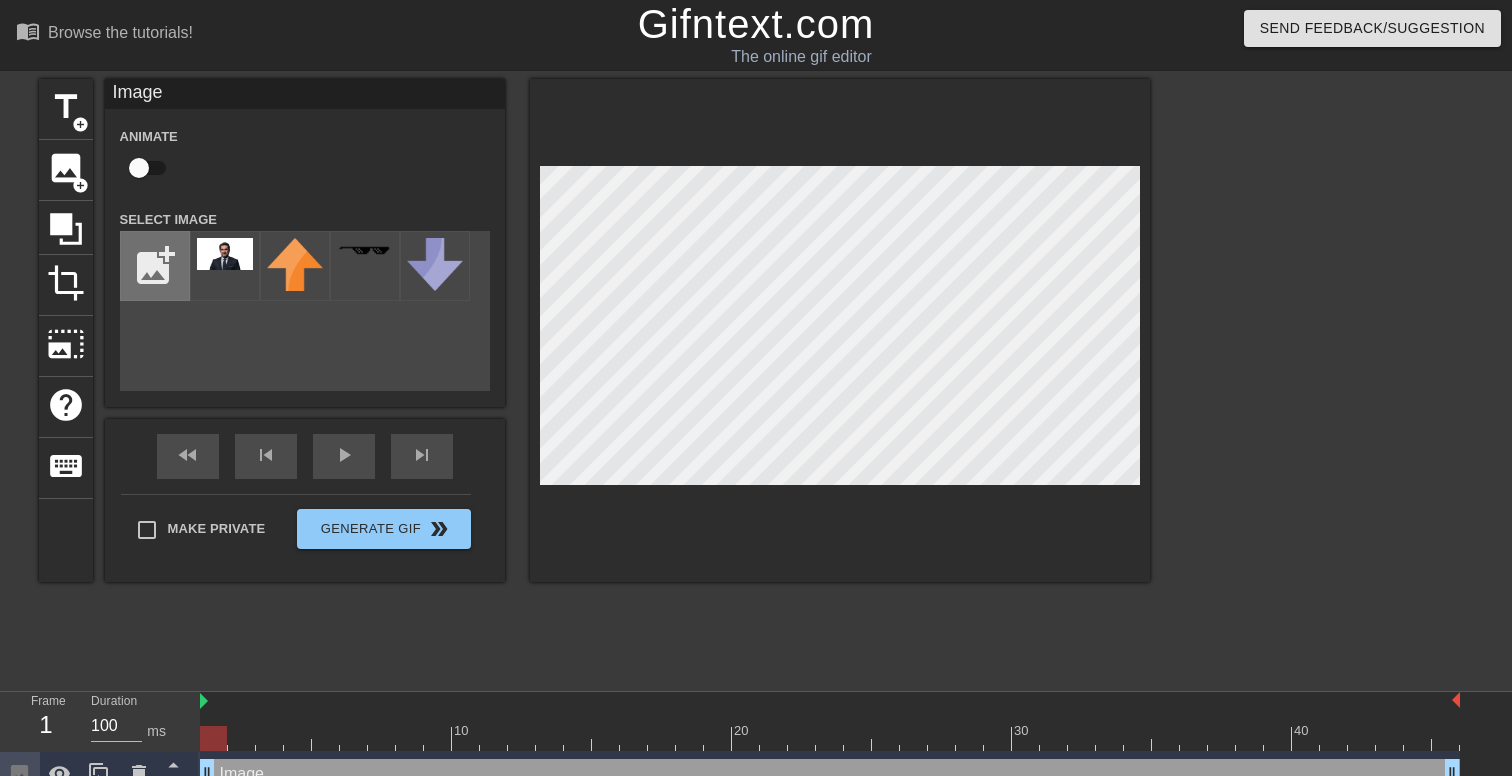 click at bounding box center (155, 266) 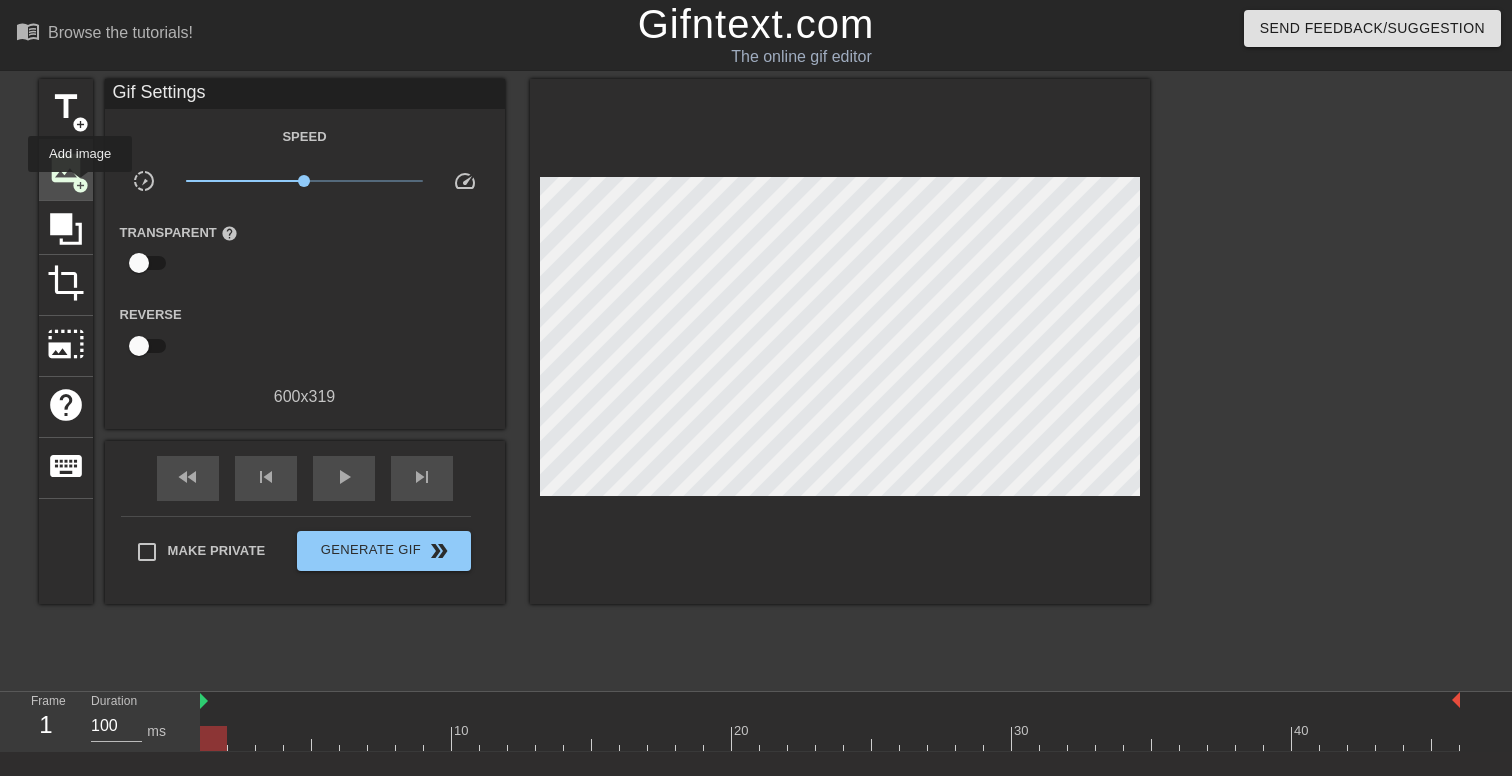 click on "add_circle" at bounding box center (80, 185) 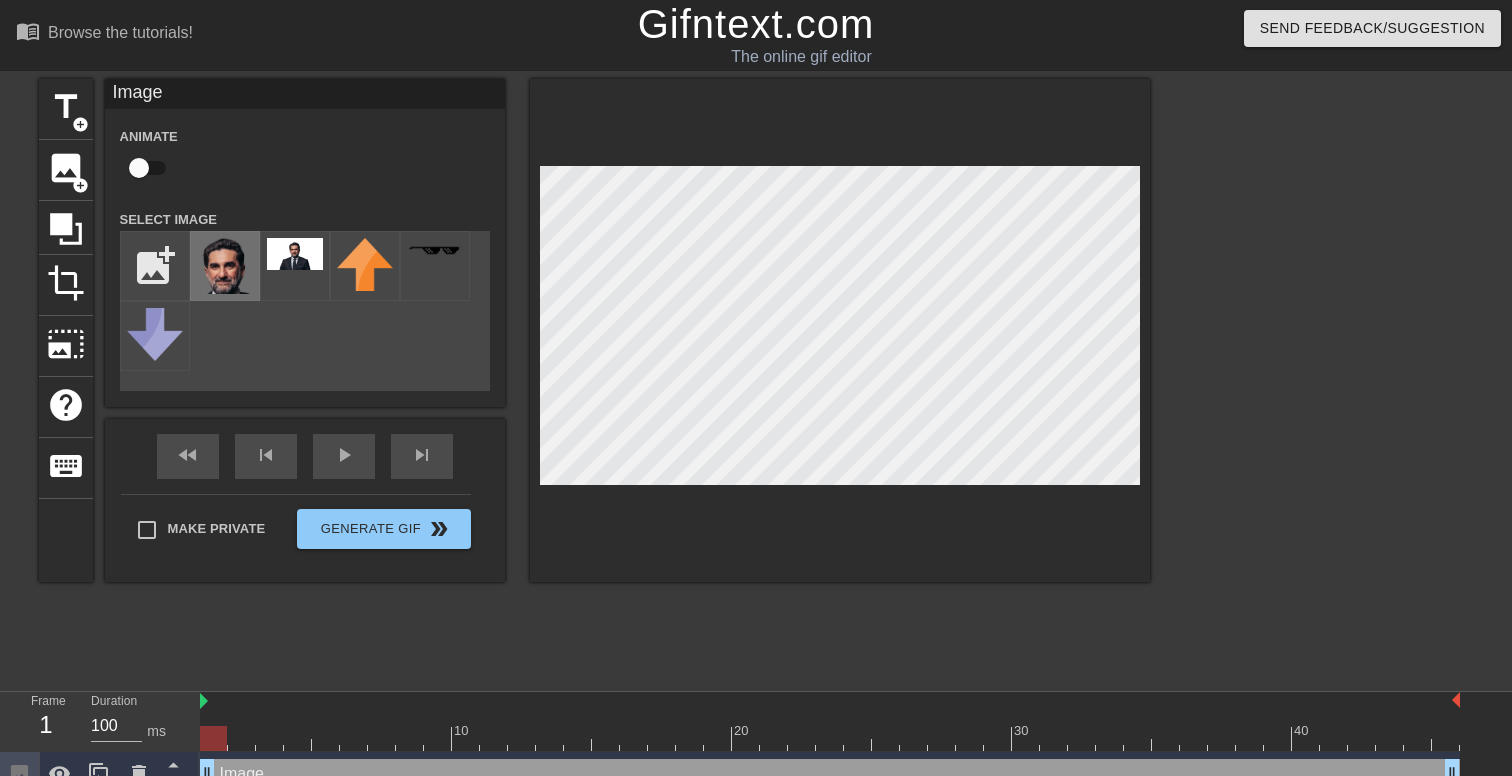 click at bounding box center [225, 266] 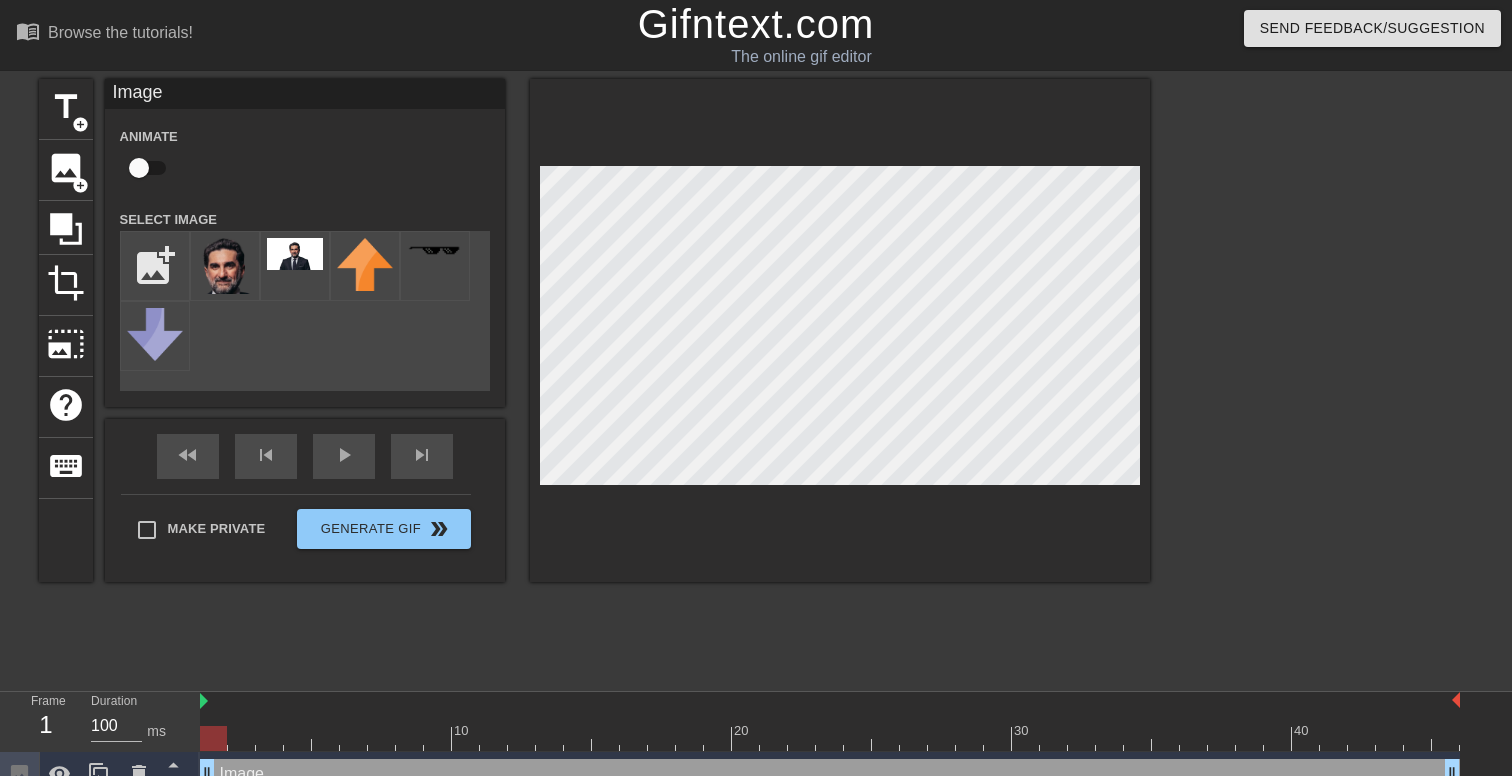 scroll, scrollTop: 24, scrollLeft: 0, axis: vertical 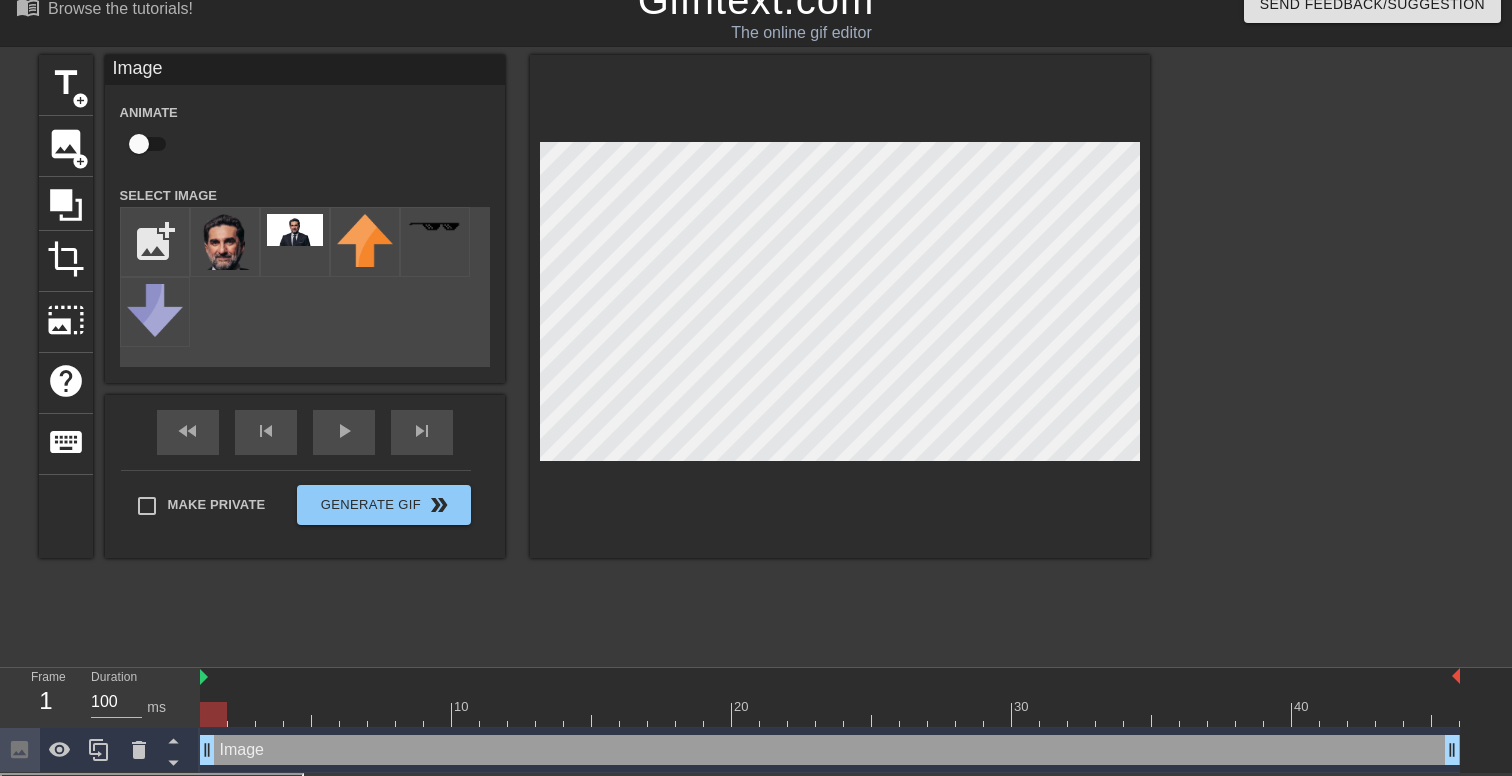 click on "title add_circle image add_circle crop photo_size_select_large help keyboard Image Animate Select Image add_photo_alternate fast_rewind skip_previous play_arrow skip_next Make Private Generate Gif double_arrow" at bounding box center (594, 355) 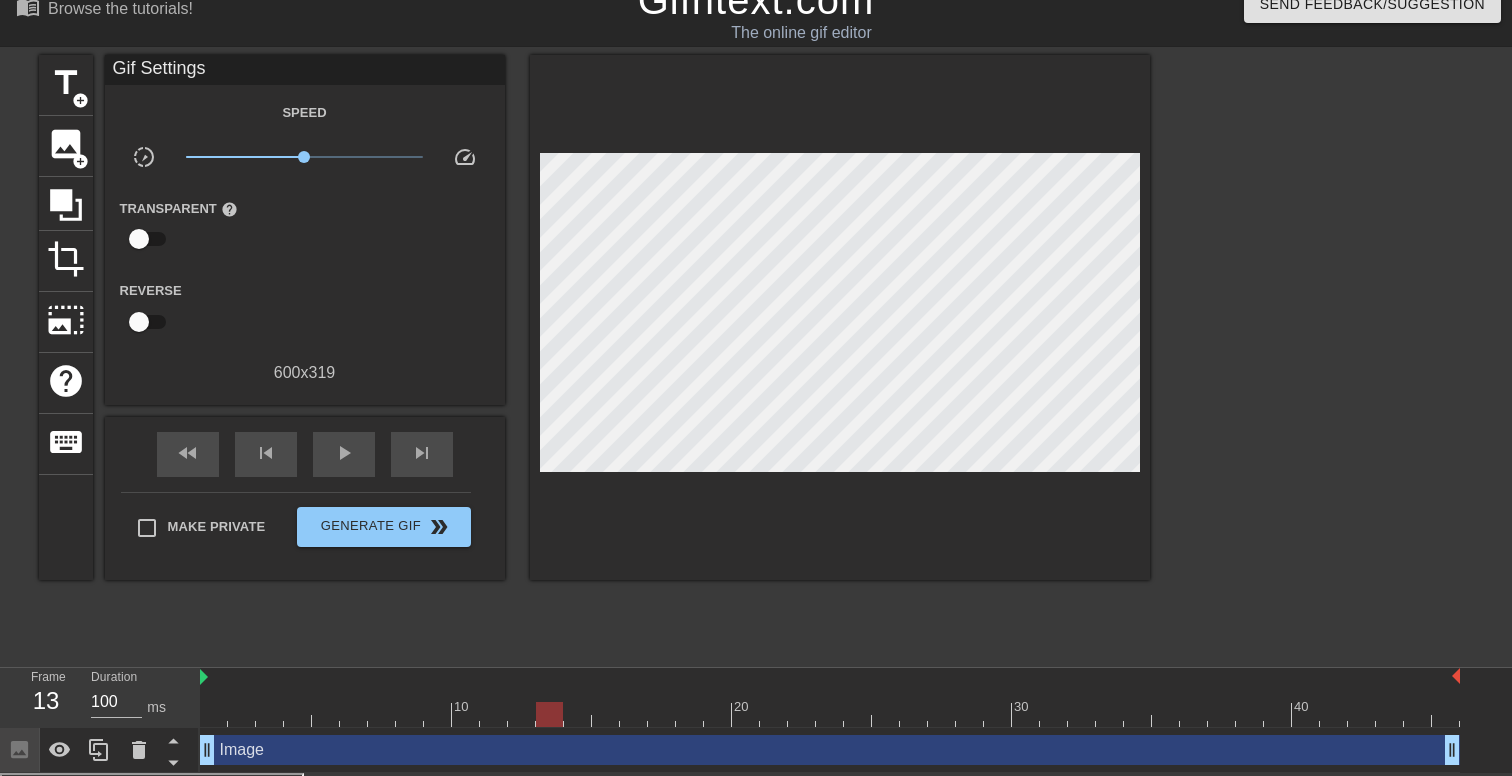 drag, startPoint x: 210, startPoint y: 723, endPoint x: 595, endPoint y: 722, distance: 385.0013 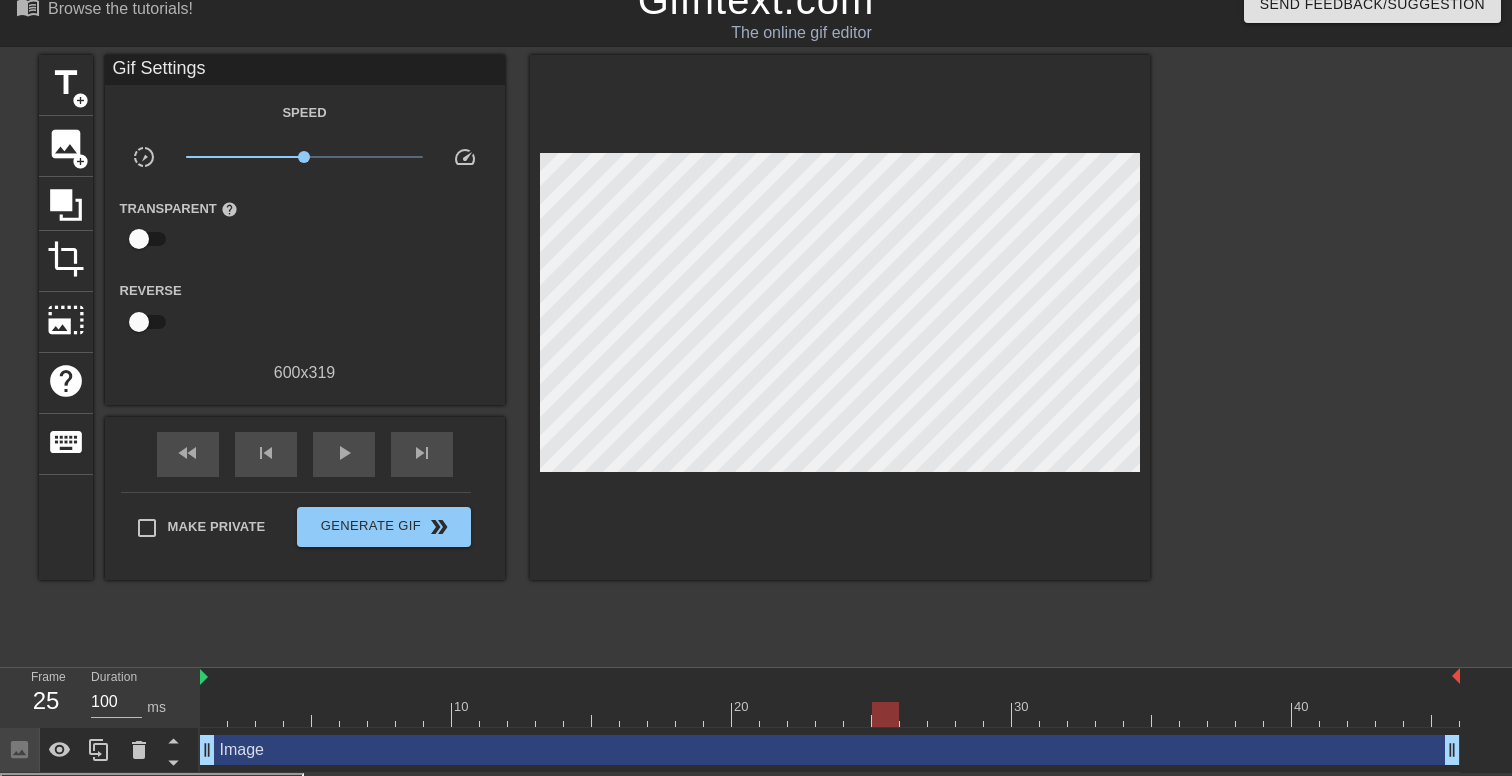 drag, startPoint x: 599, startPoint y: 715, endPoint x: 937, endPoint y: 715, distance: 338 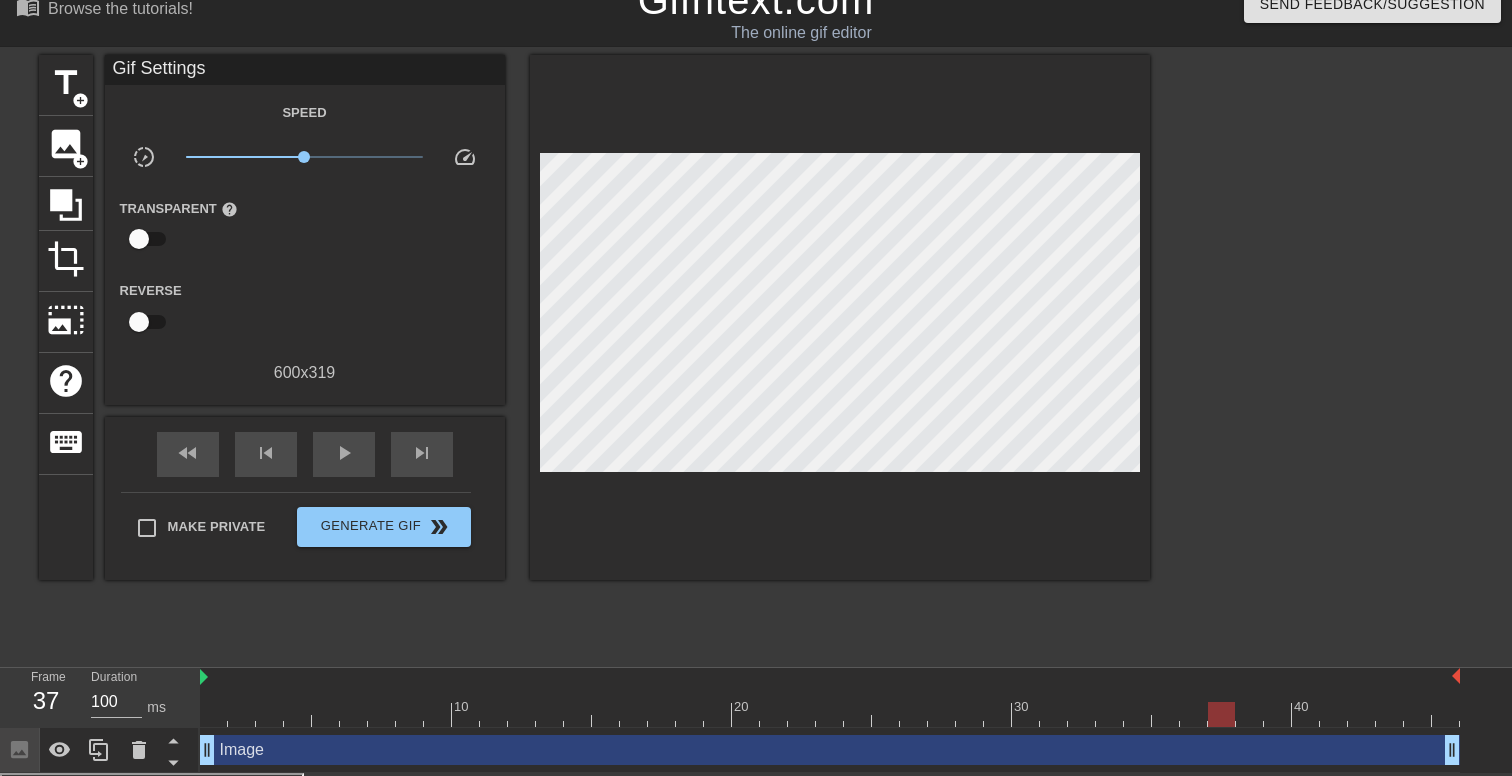 drag, startPoint x: 937, startPoint y: 715, endPoint x: 1216, endPoint y: 722, distance: 279.0878 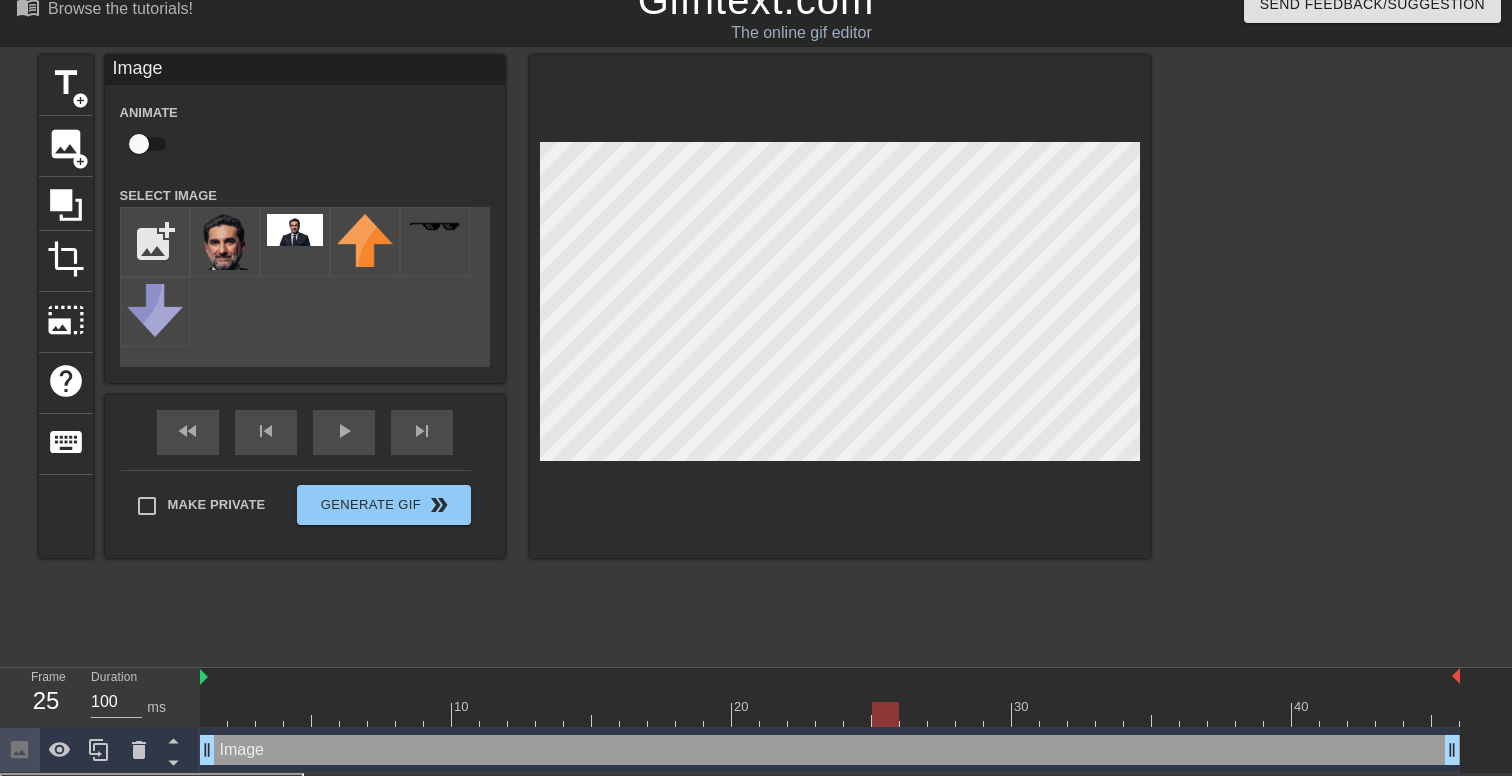 drag, startPoint x: 1223, startPoint y: 716, endPoint x: 893, endPoint y: 711, distance: 330.03787 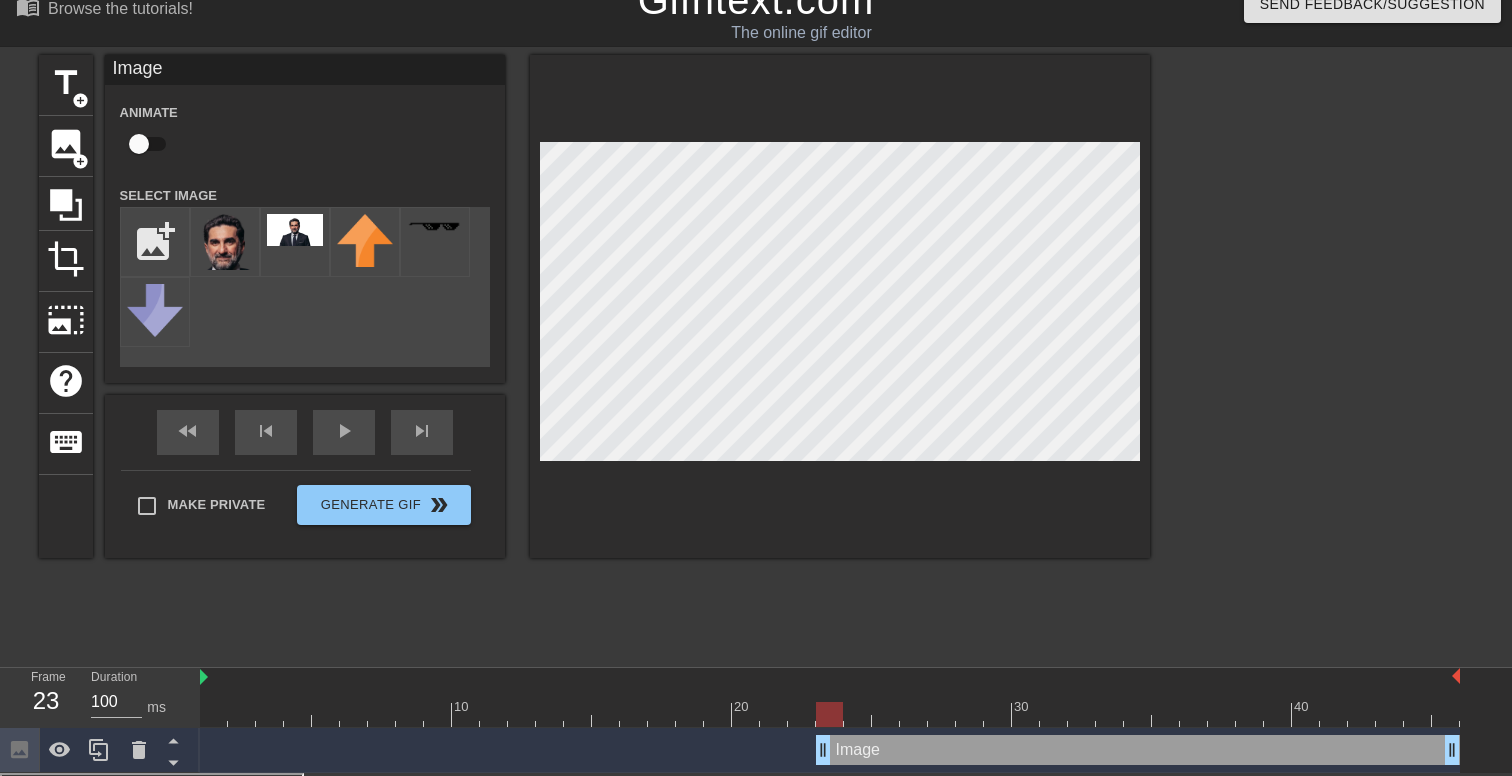 drag, startPoint x: 205, startPoint y: 749, endPoint x: 820, endPoint y: 756, distance: 615.03986 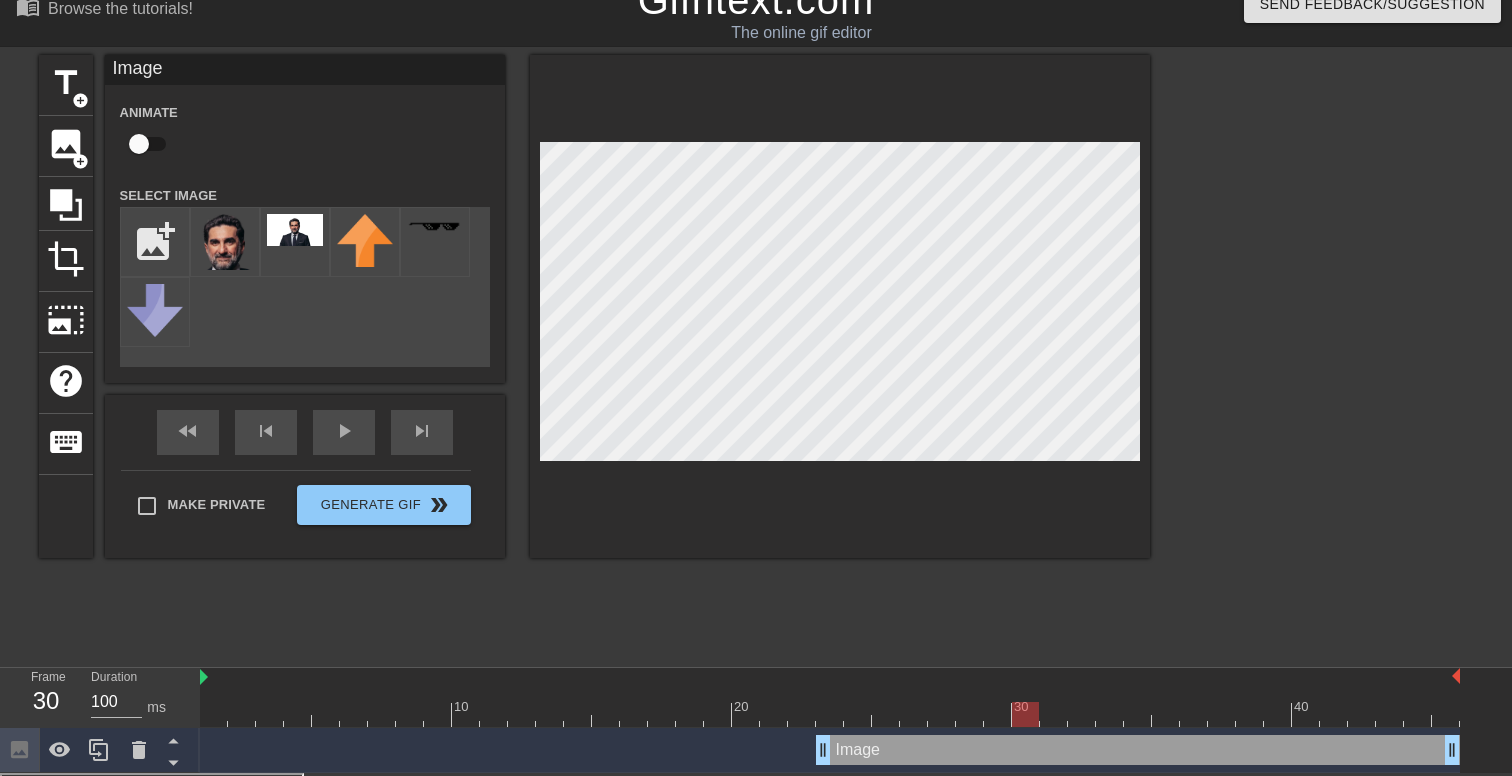 drag, startPoint x: 823, startPoint y: 708, endPoint x: 1035, endPoint y: 716, distance: 212.1509 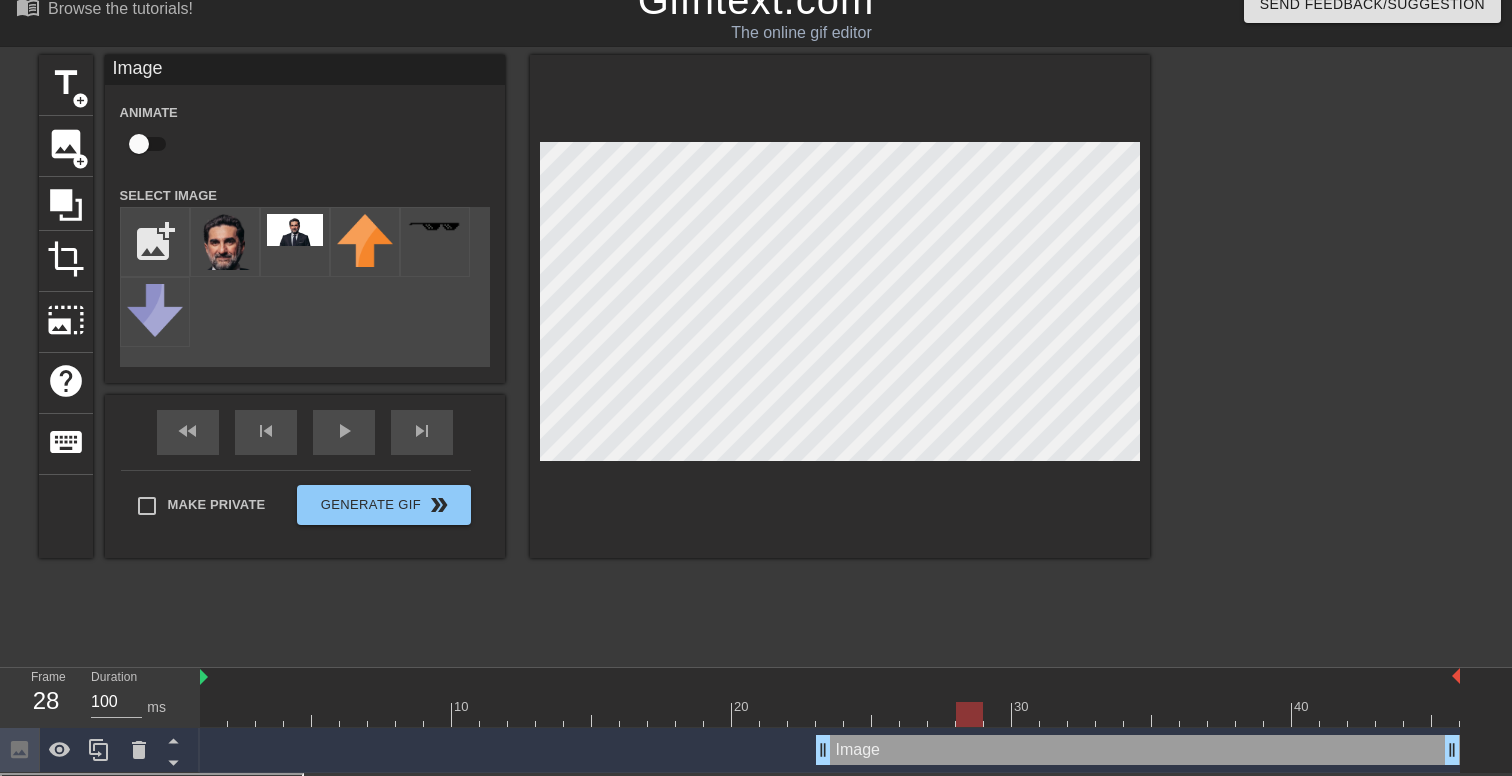 drag, startPoint x: 1031, startPoint y: 715, endPoint x: 969, endPoint y: 713, distance: 62.03225 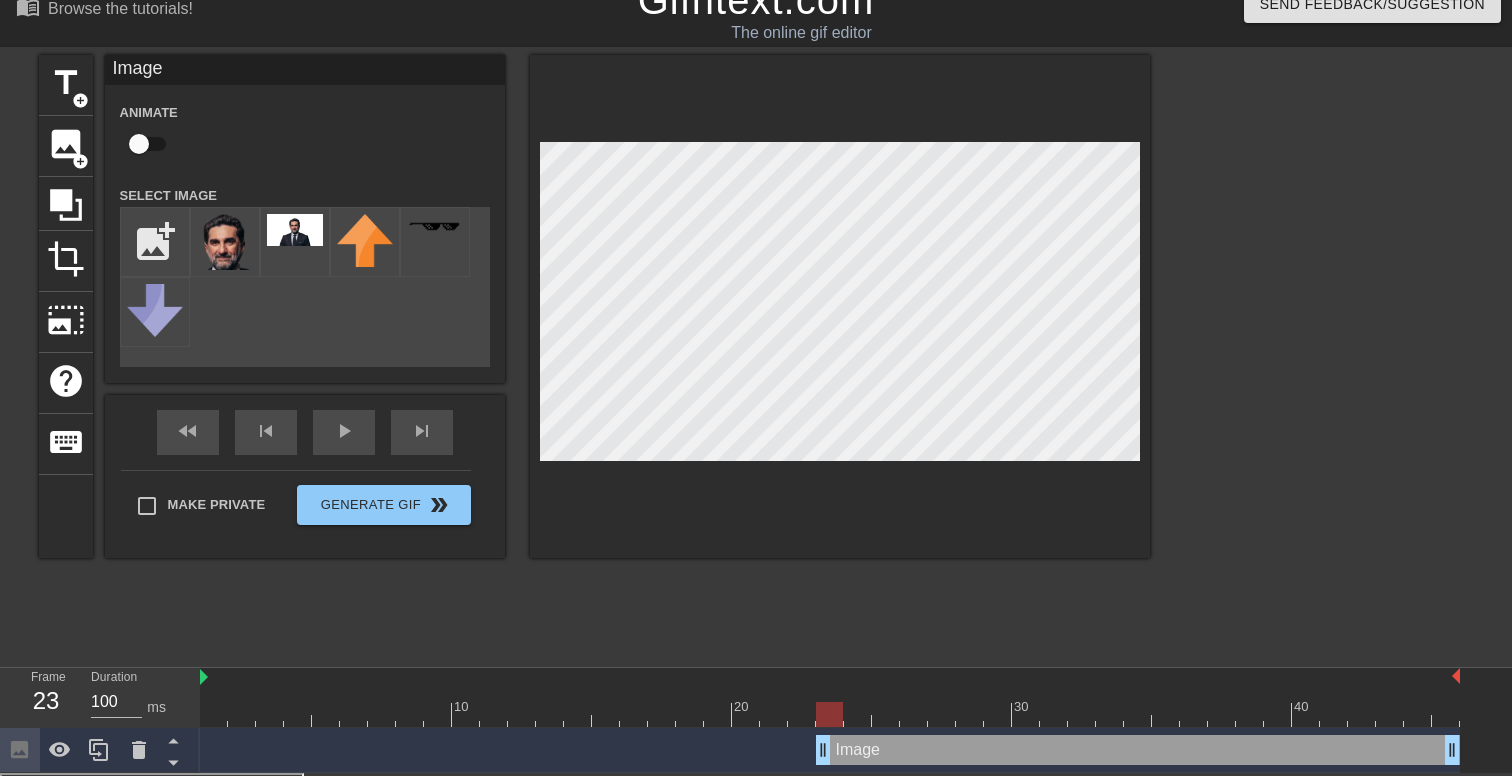 drag, startPoint x: 969, startPoint y: 715, endPoint x: 825, endPoint y: 718, distance: 144.03125 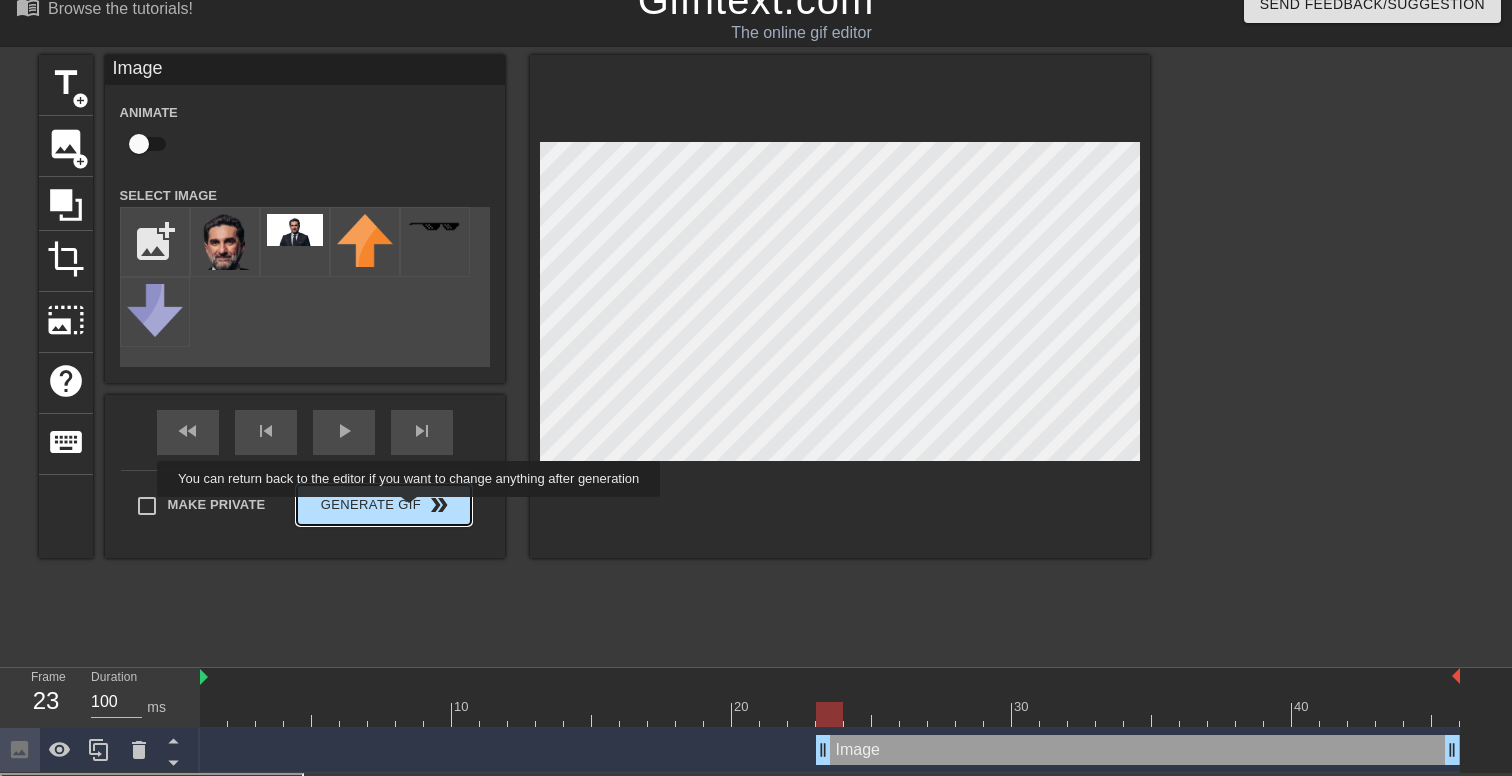 click on "Generate Gif double_arrow" at bounding box center (383, 505) 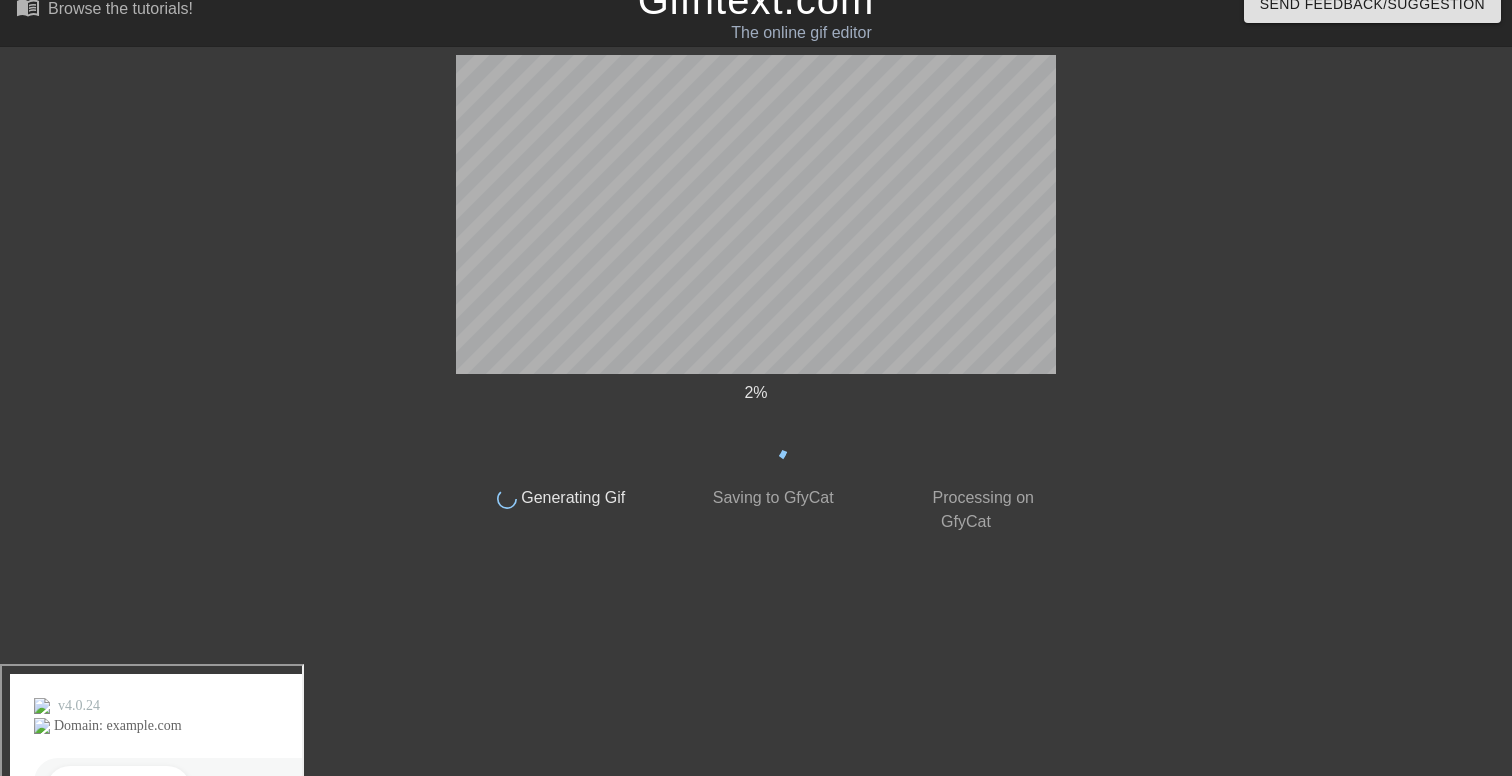 scroll, scrollTop: 0, scrollLeft: 0, axis: both 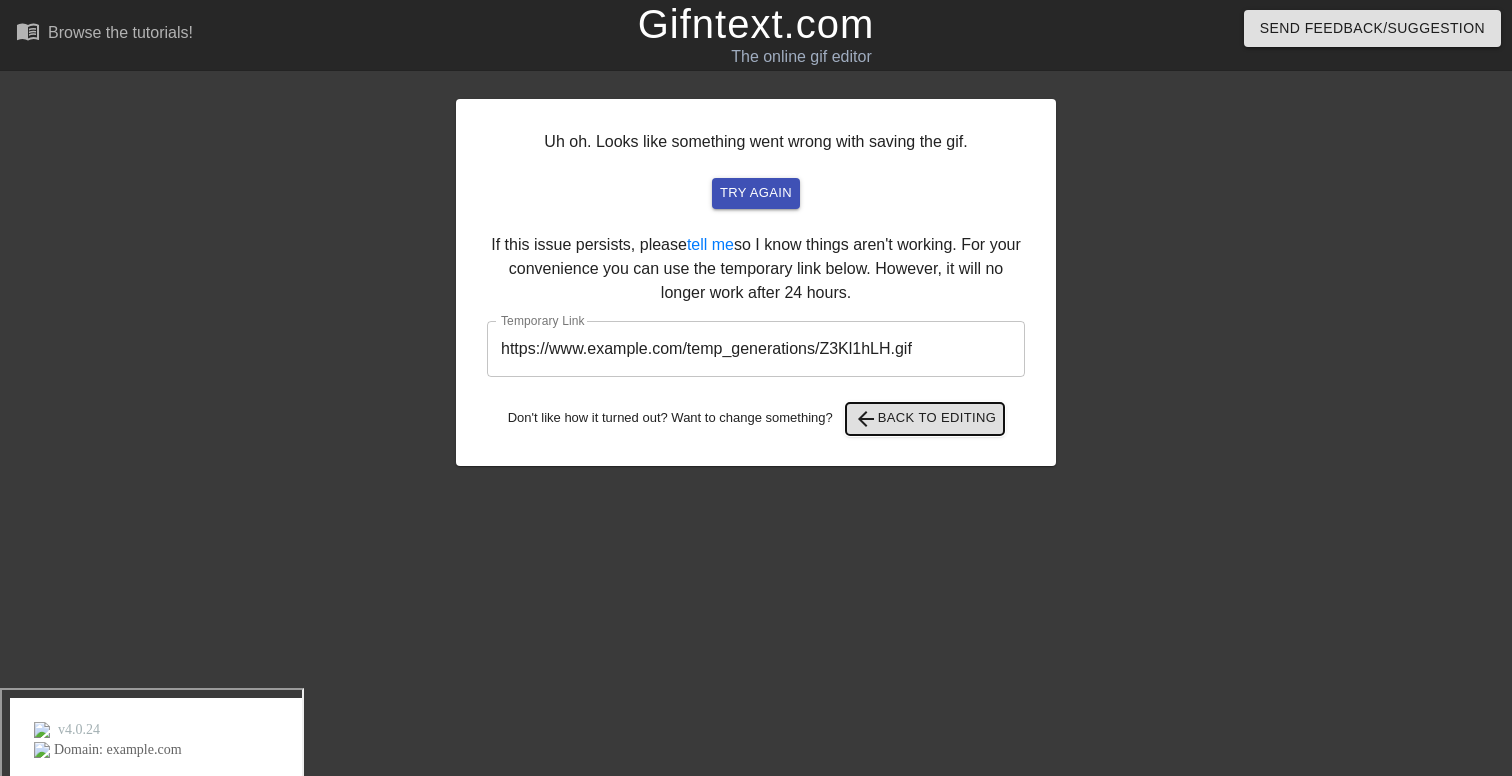 click on "arrow_back Back to Editing" at bounding box center [925, 419] 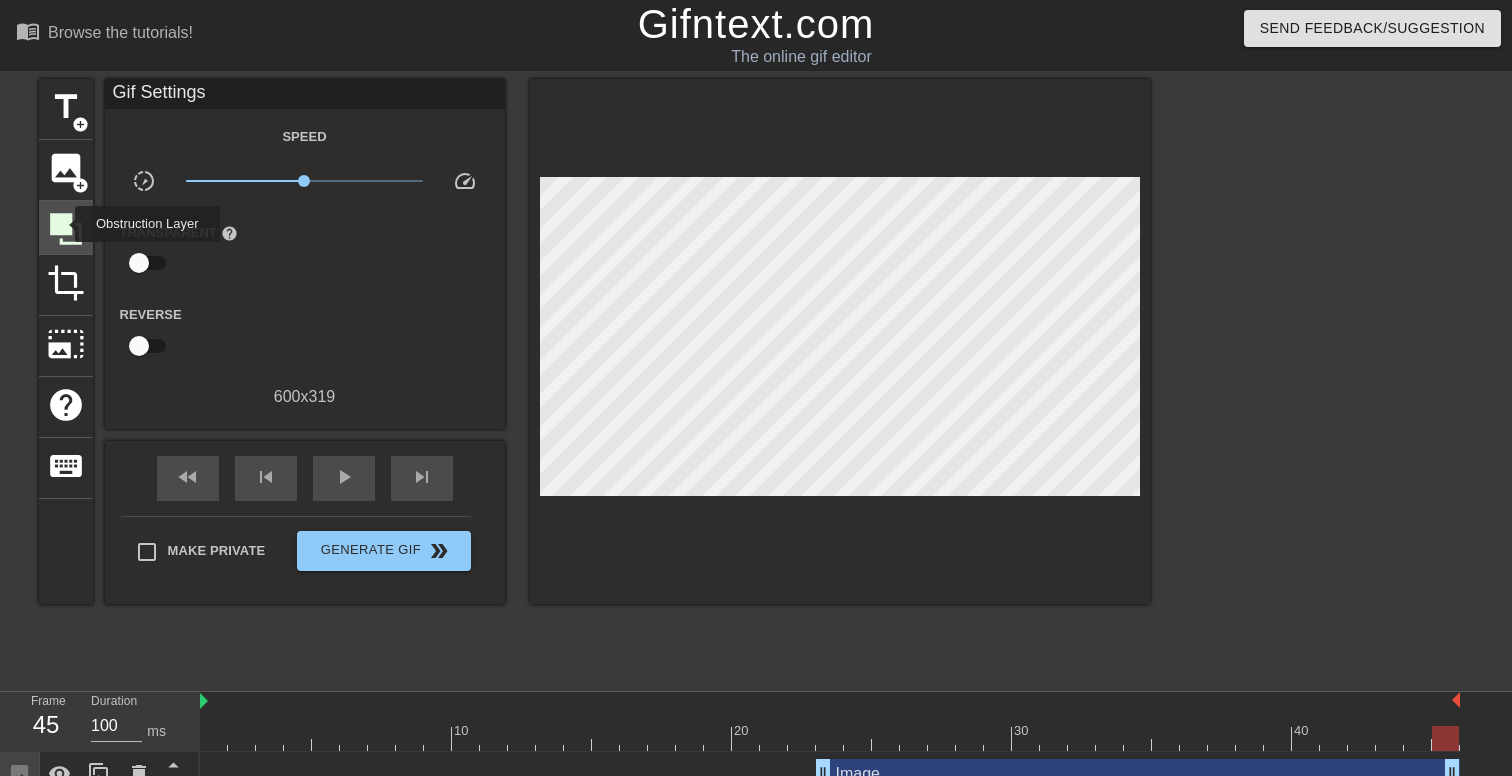 click 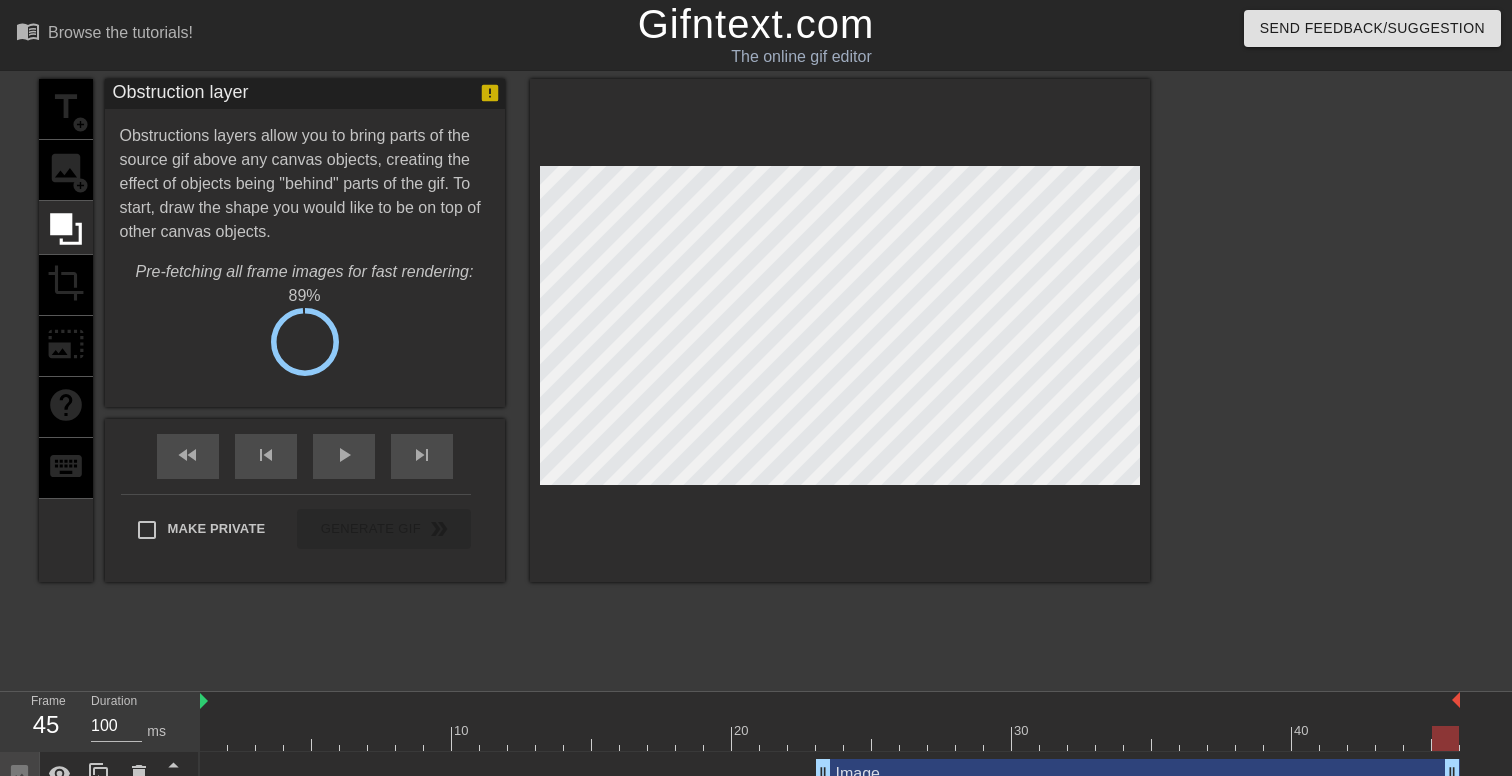 click on "title add_circle image add_circle crop photo_size_select_large help keyboard" at bounding box center [66, 330] 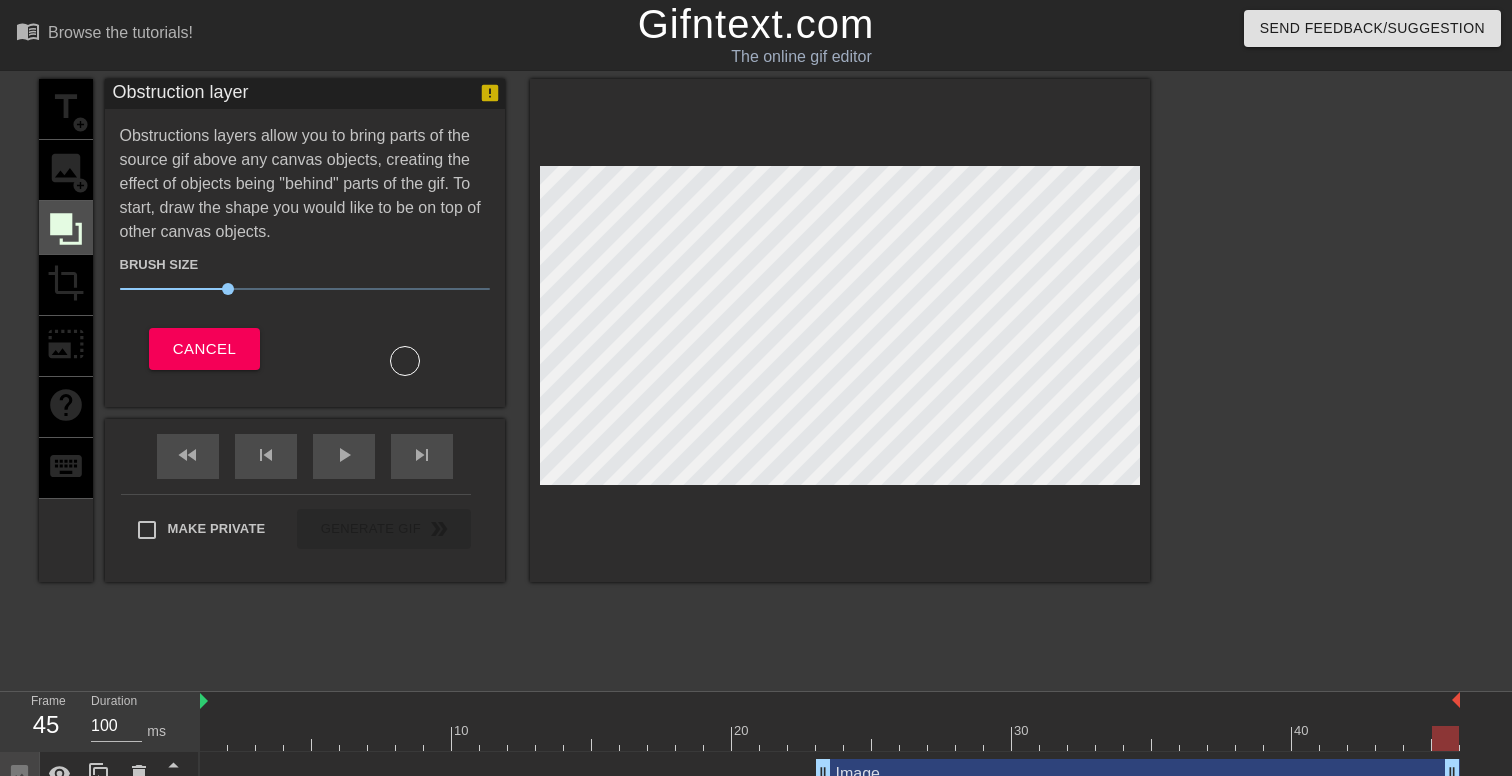 click at bounding box center [66, 228] 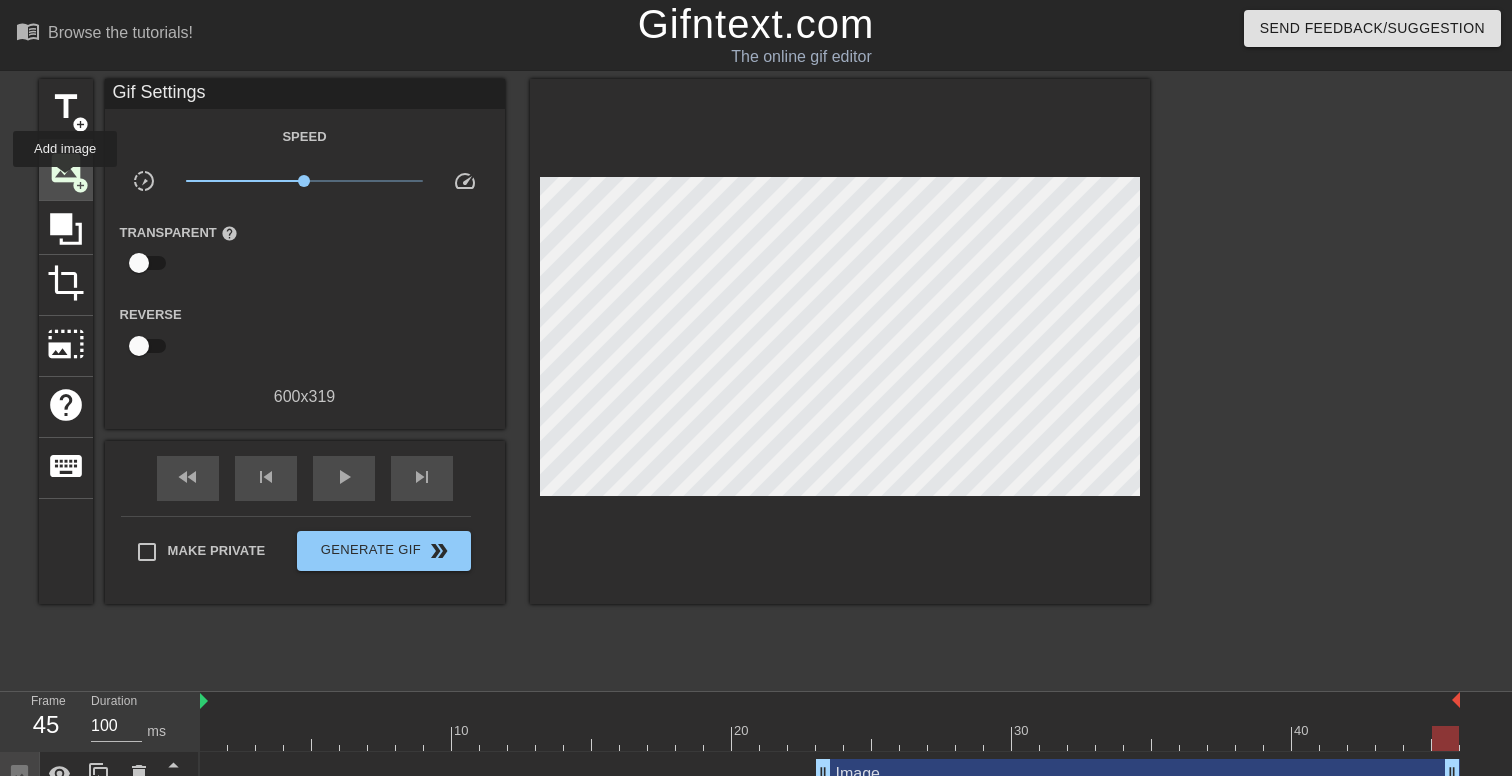 click on "image" at bounding box center (66, 168) 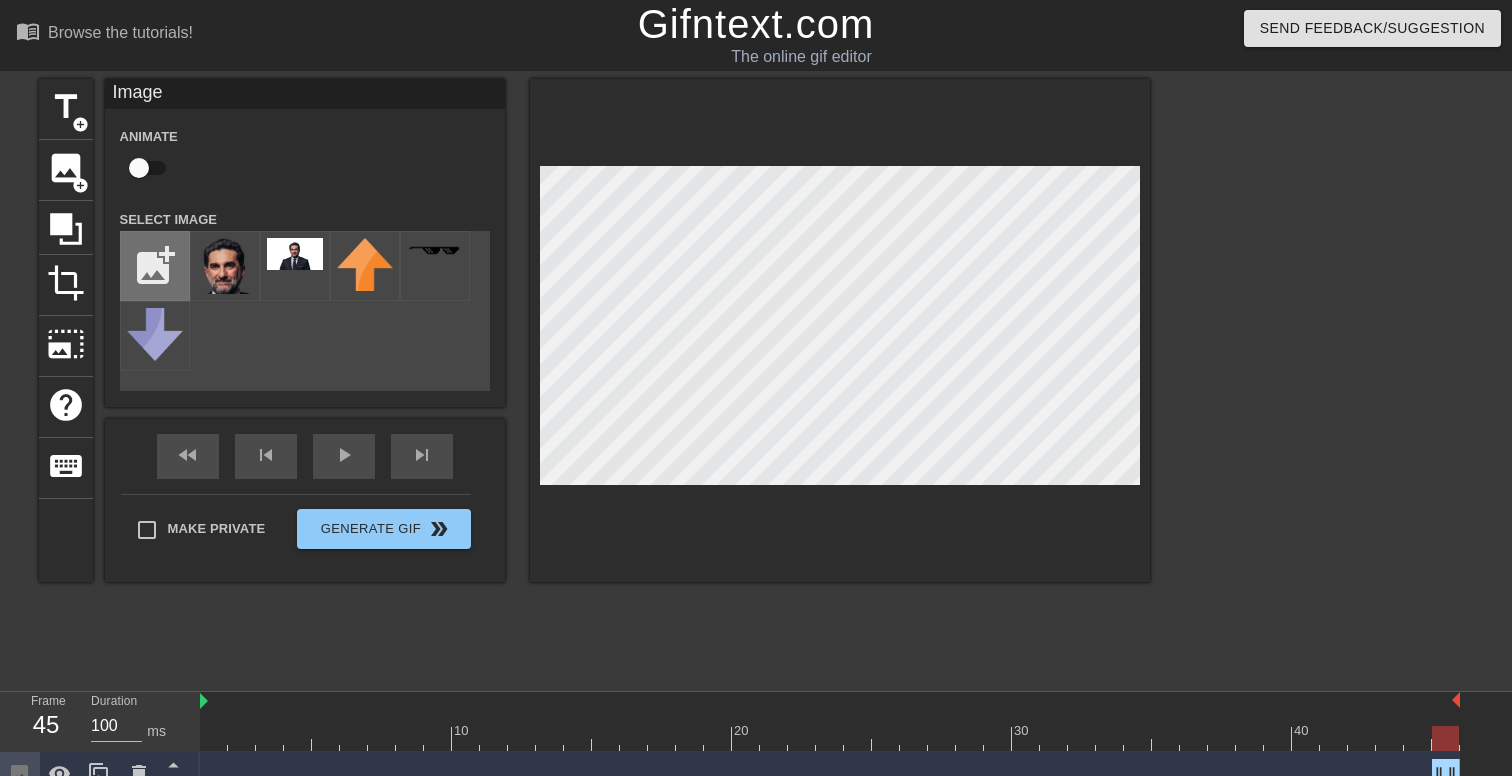 click at bounding box center (155, 266) 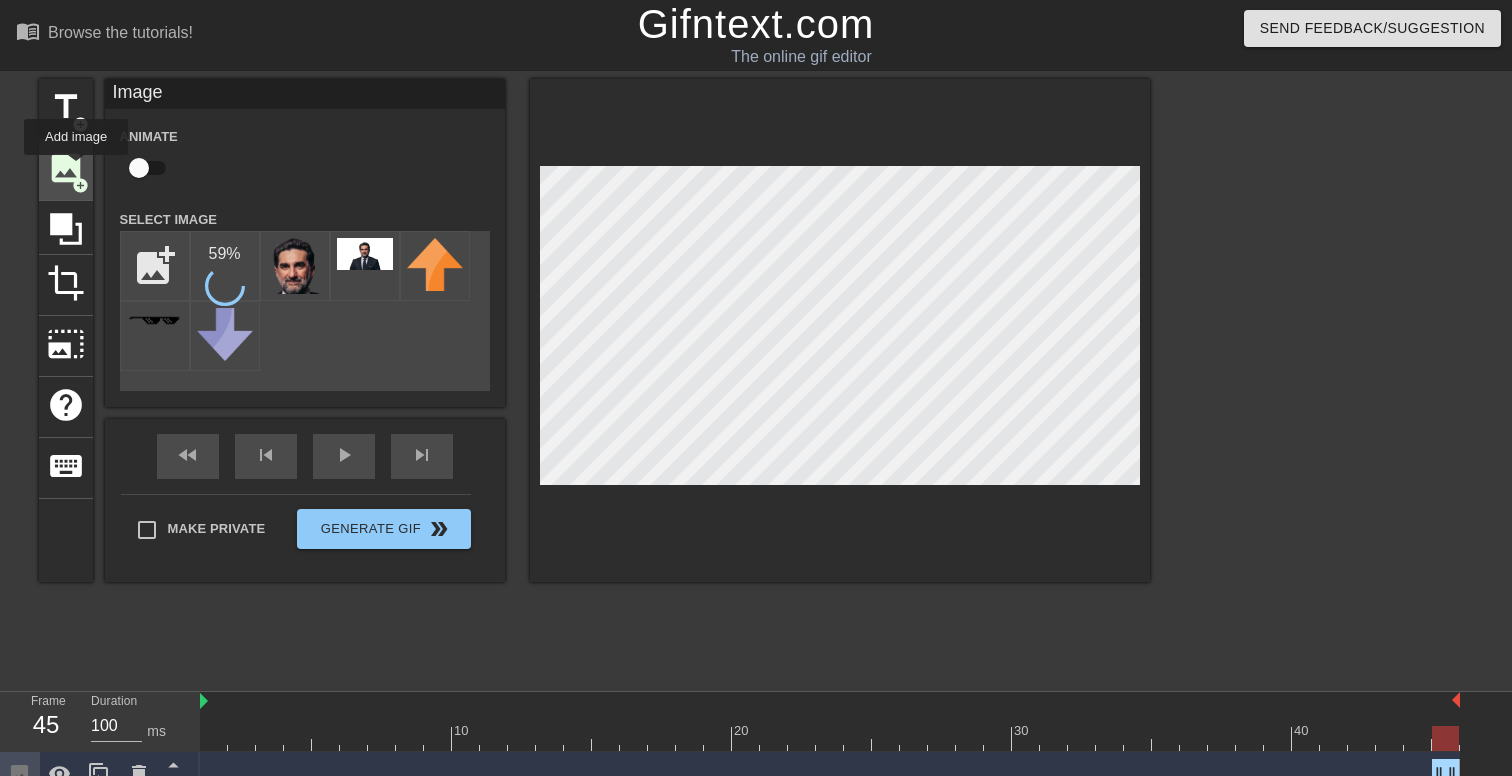click on "image" at bounding box center [66, 168] 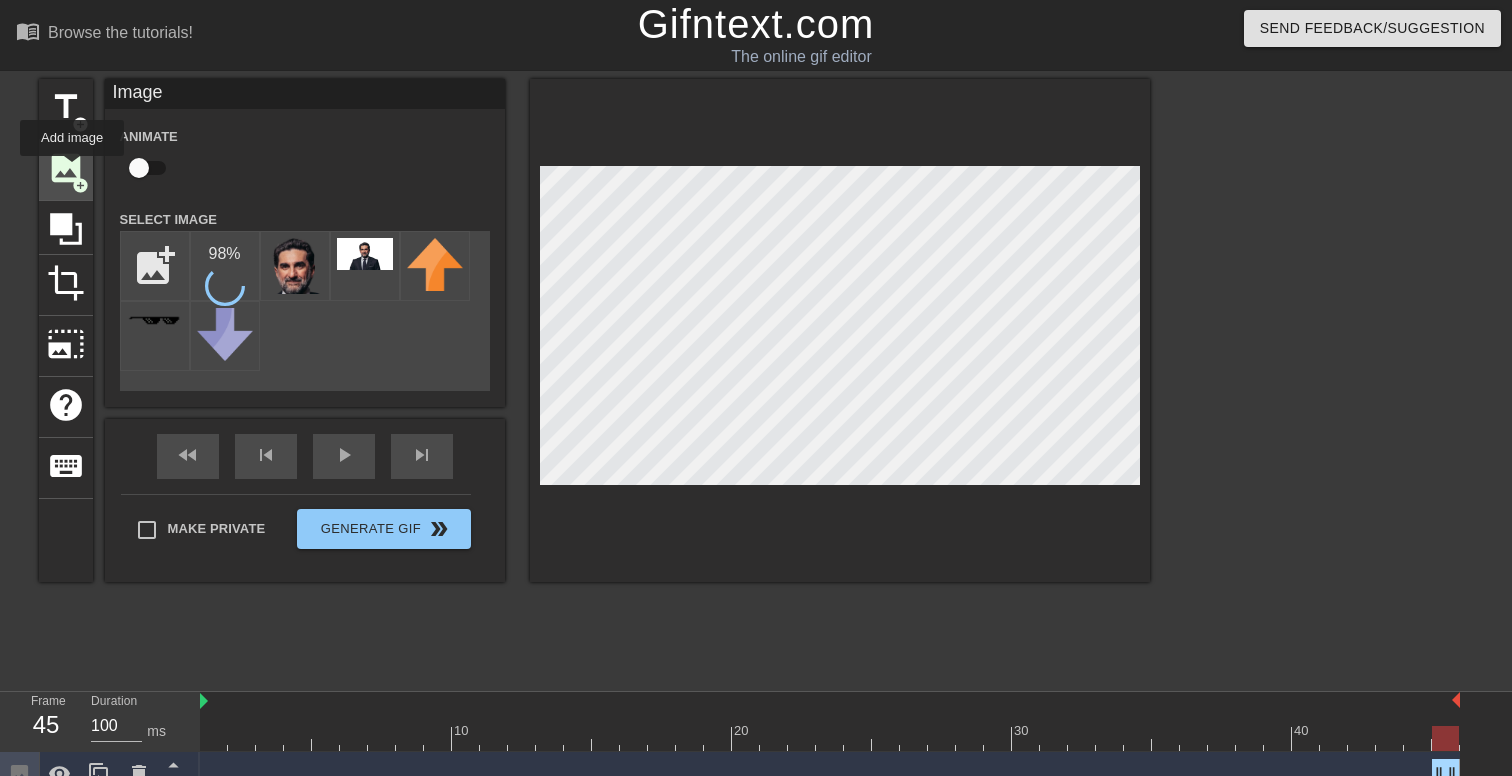 click on "image" at bounding box center (66, 168) 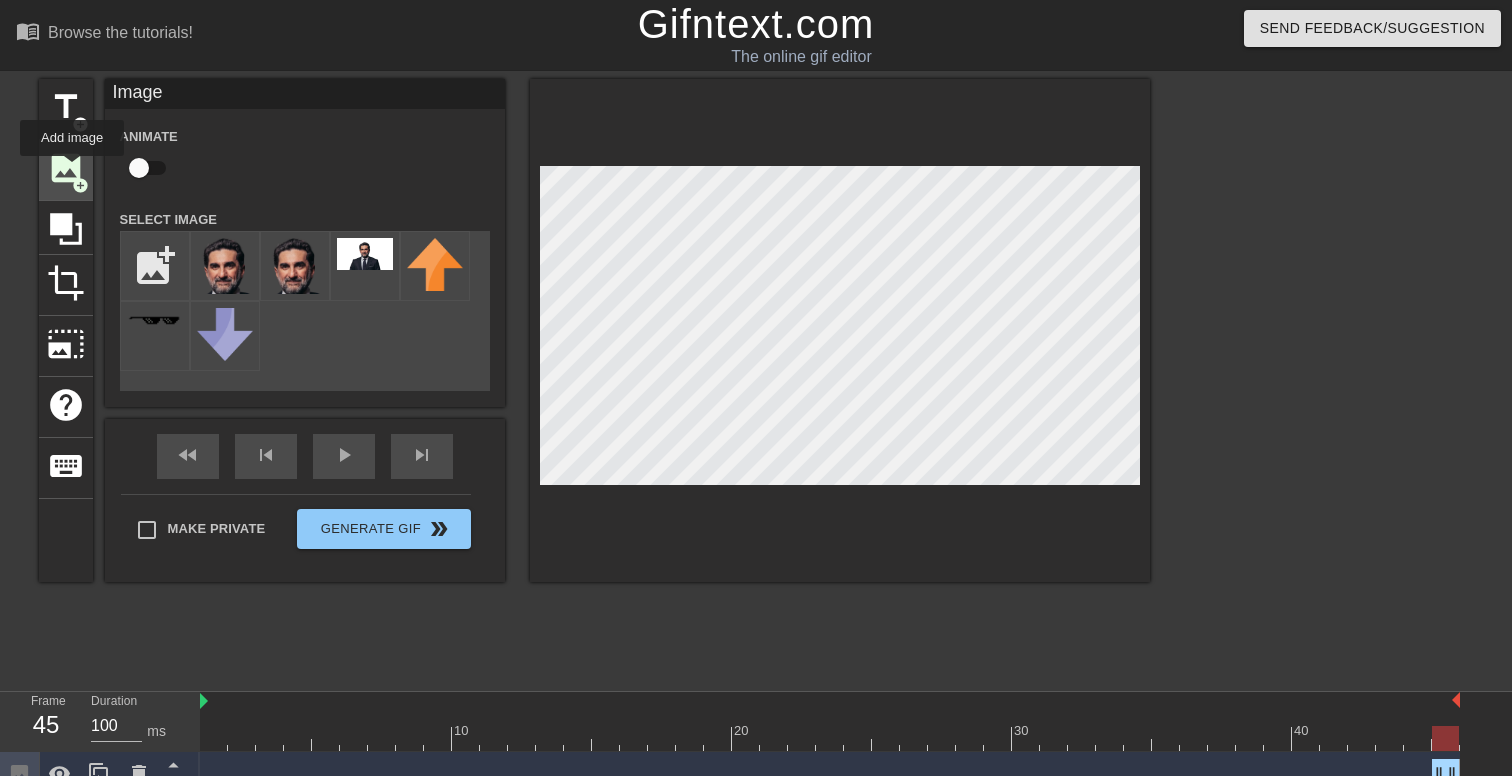 click on "image" at bounding box center (66, 168) 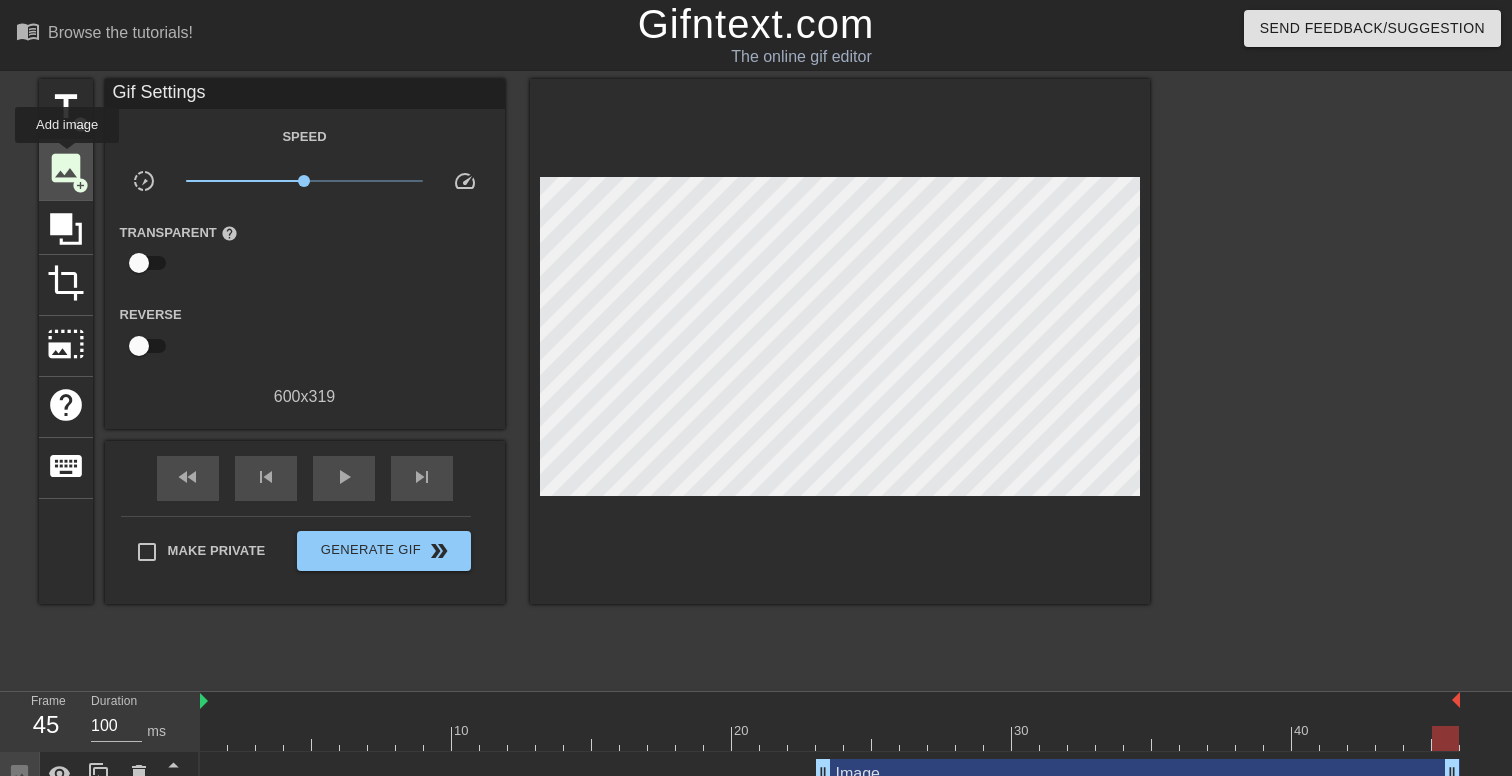click on "image" at bounding box center (66, 168) 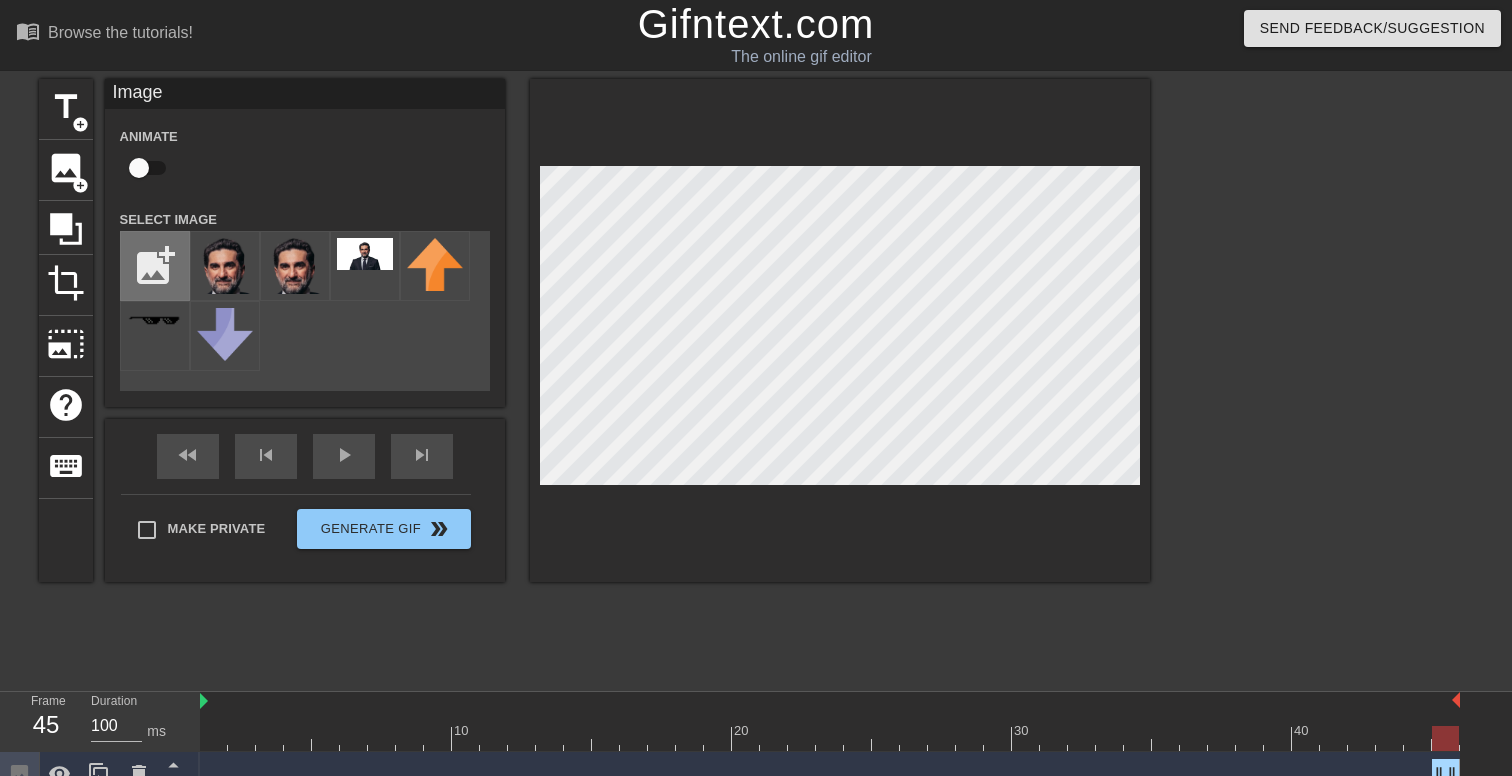click at bounding box center (155, 266) 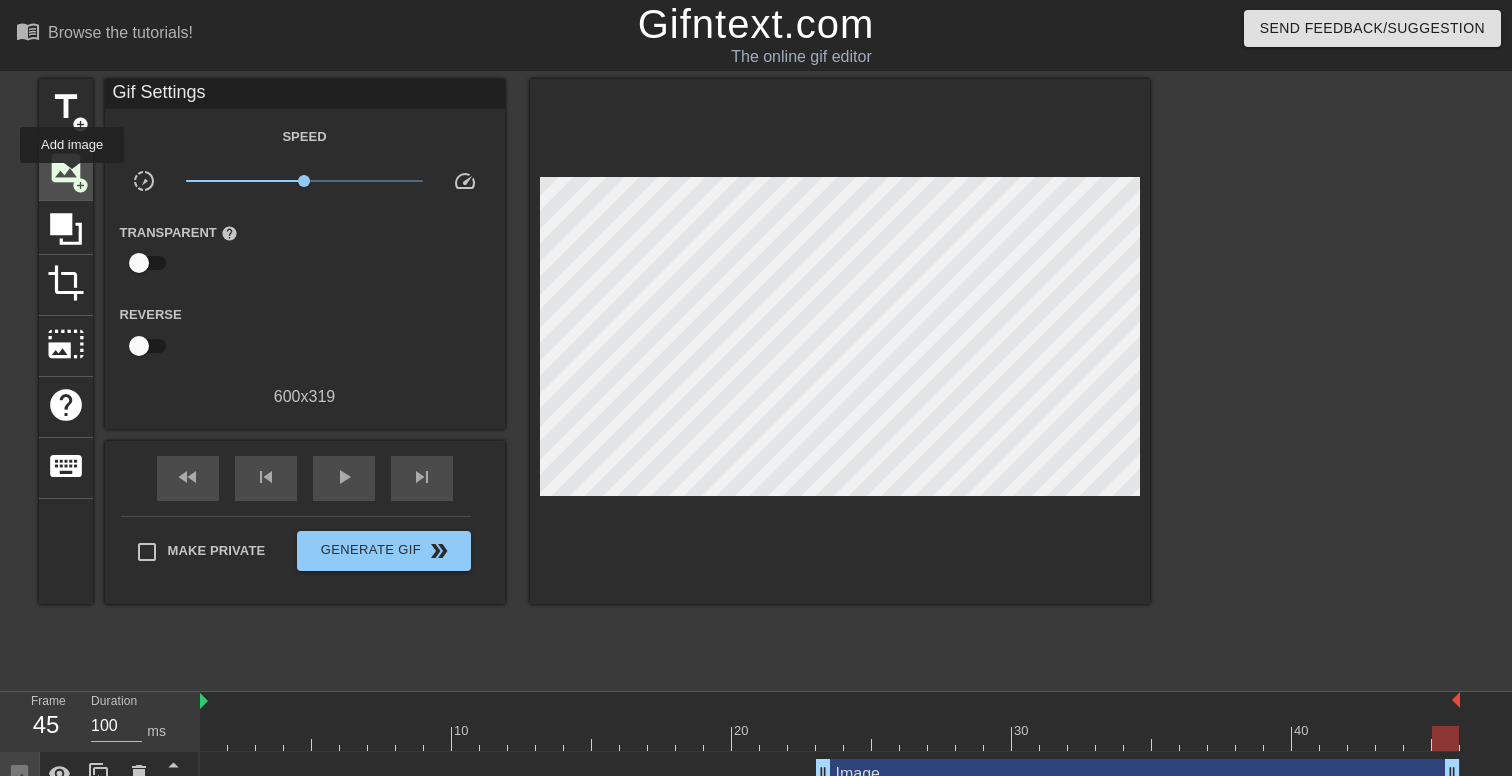 click on "add_circle" at bounding box center [80, 185] 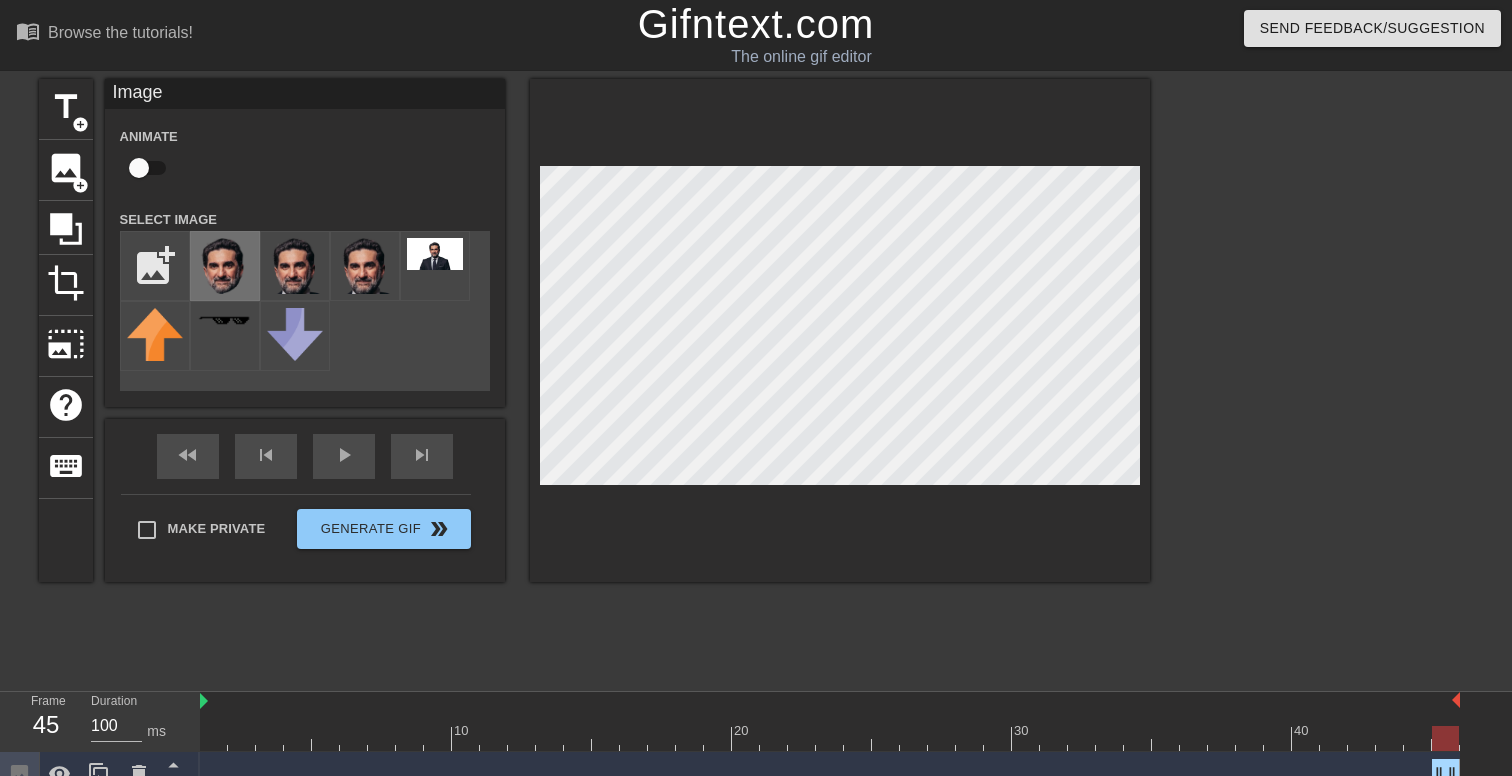click at bounding box center [225, 266] 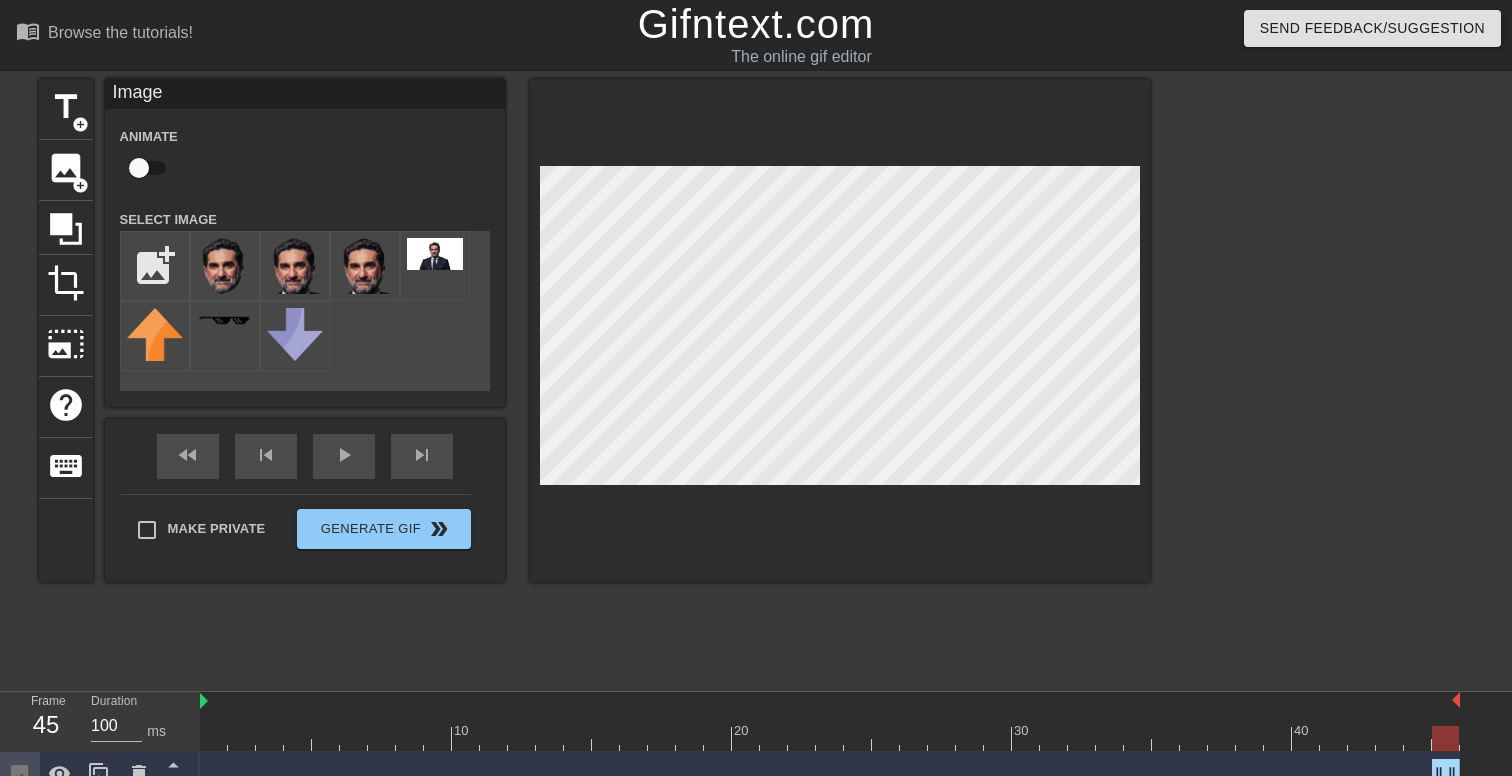 scroll, scrollTop: 0, scrollLeft: 3, axis: horizontal 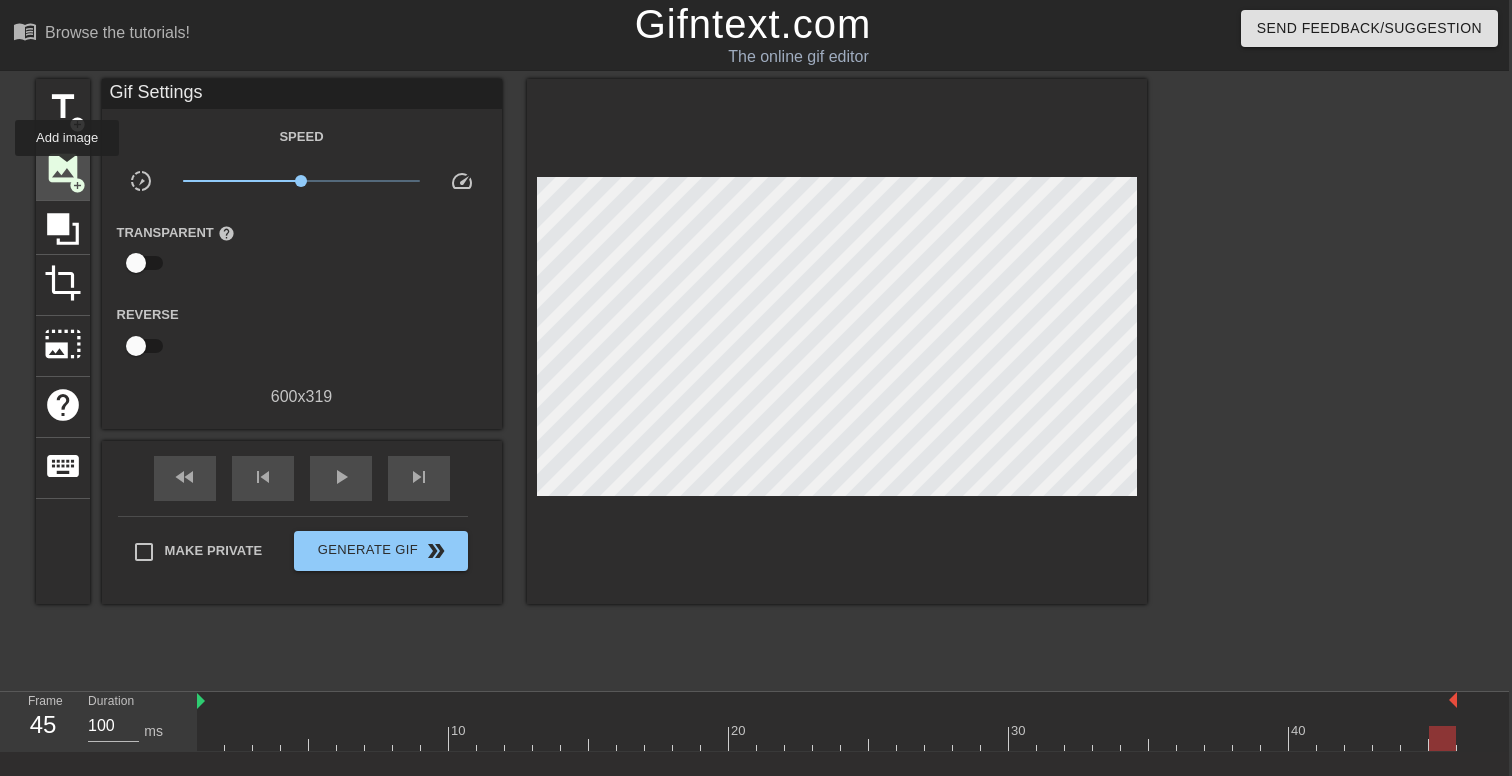 click on "image" at bounding box center (63, 168) 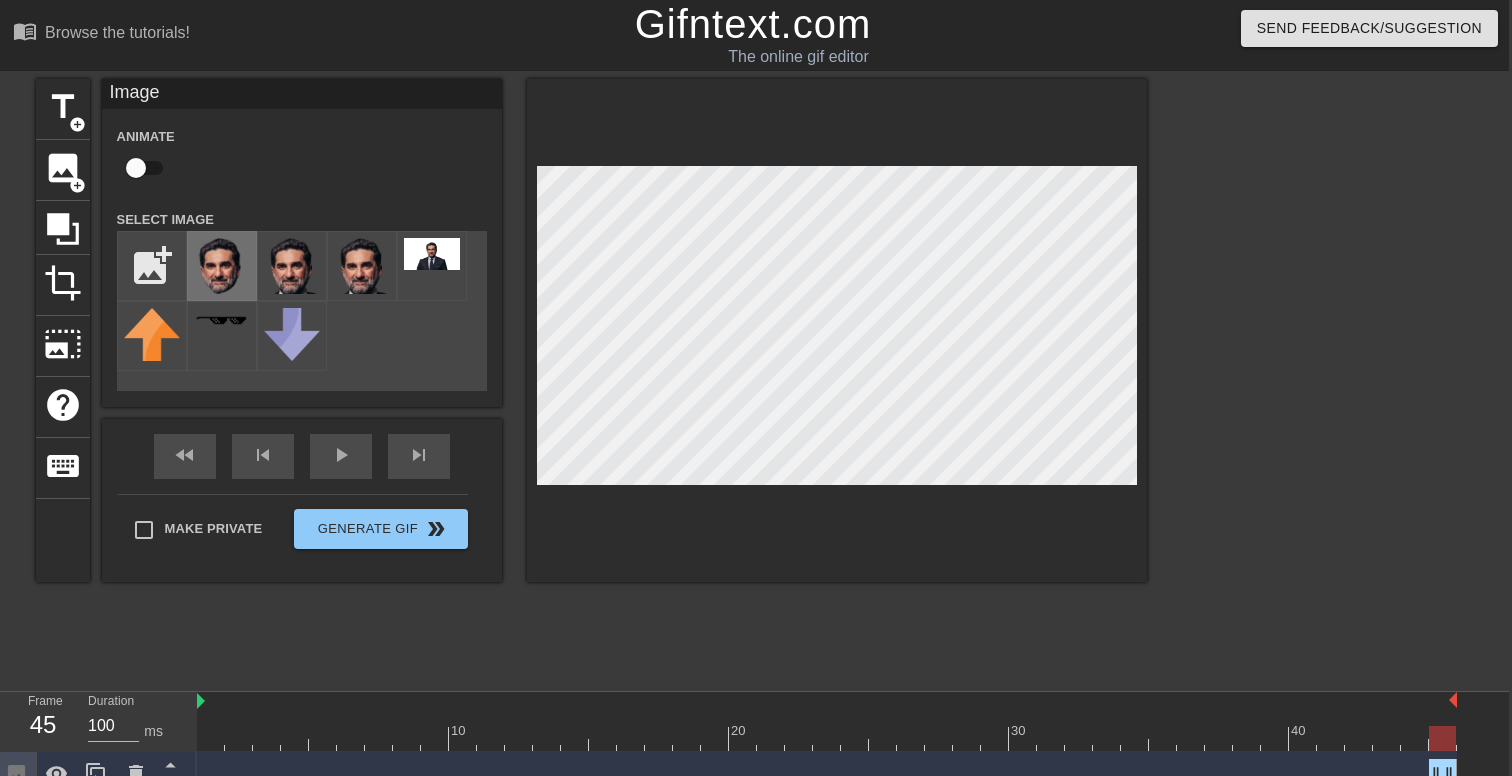 click at bounding box center (222, 266) 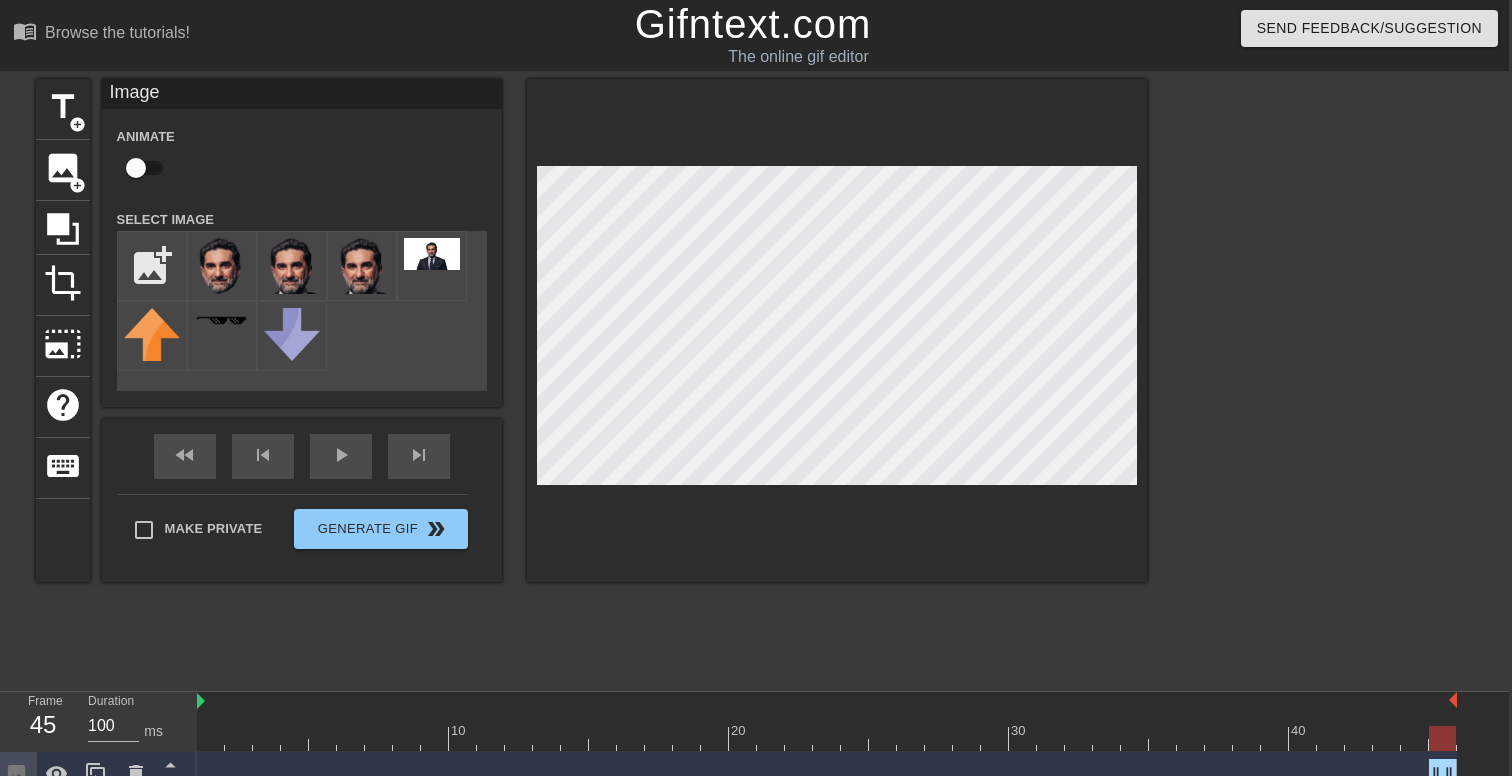 scroll, scrollTop: 24, scrollLeft: 3, axis: both 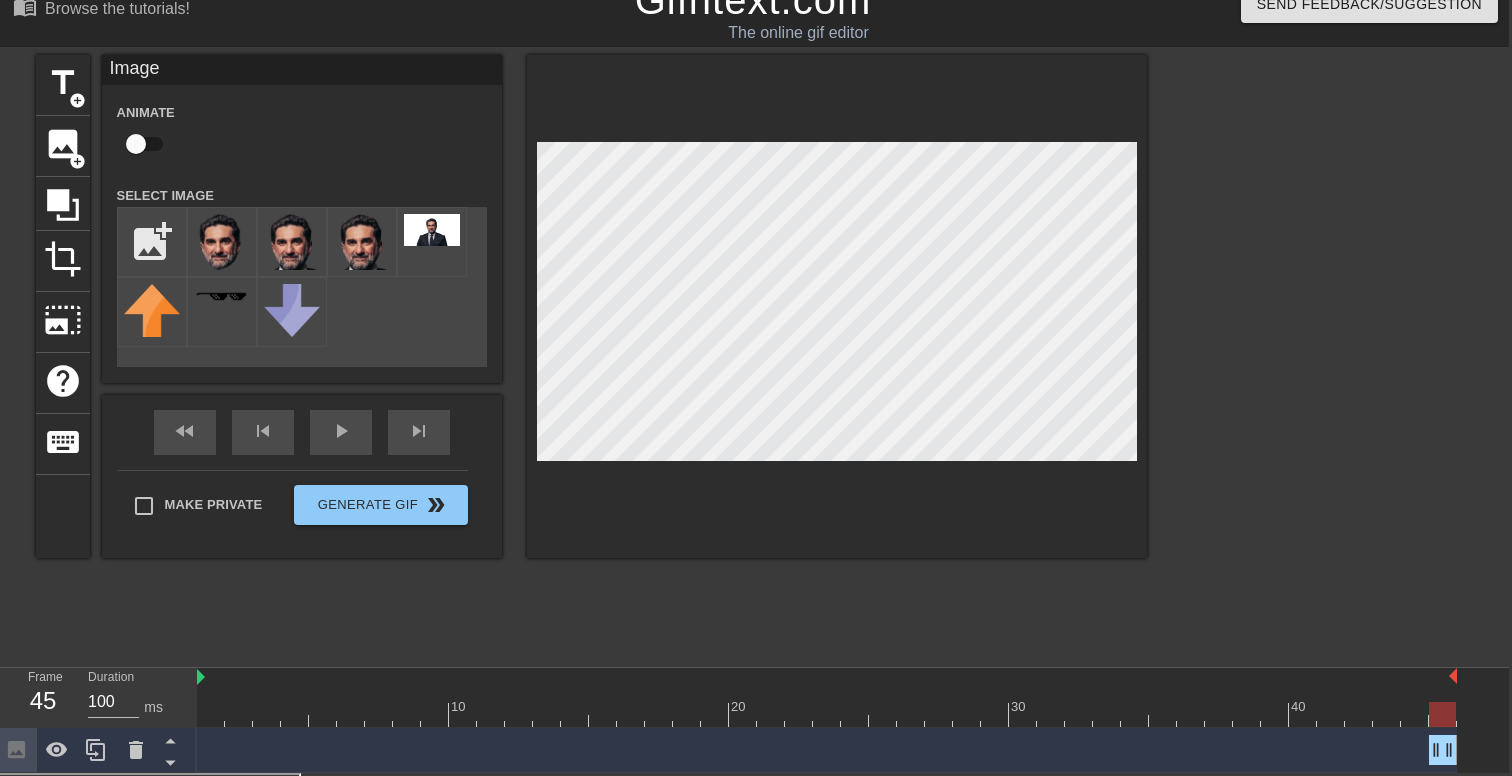 click at bounding box center [827, 714] 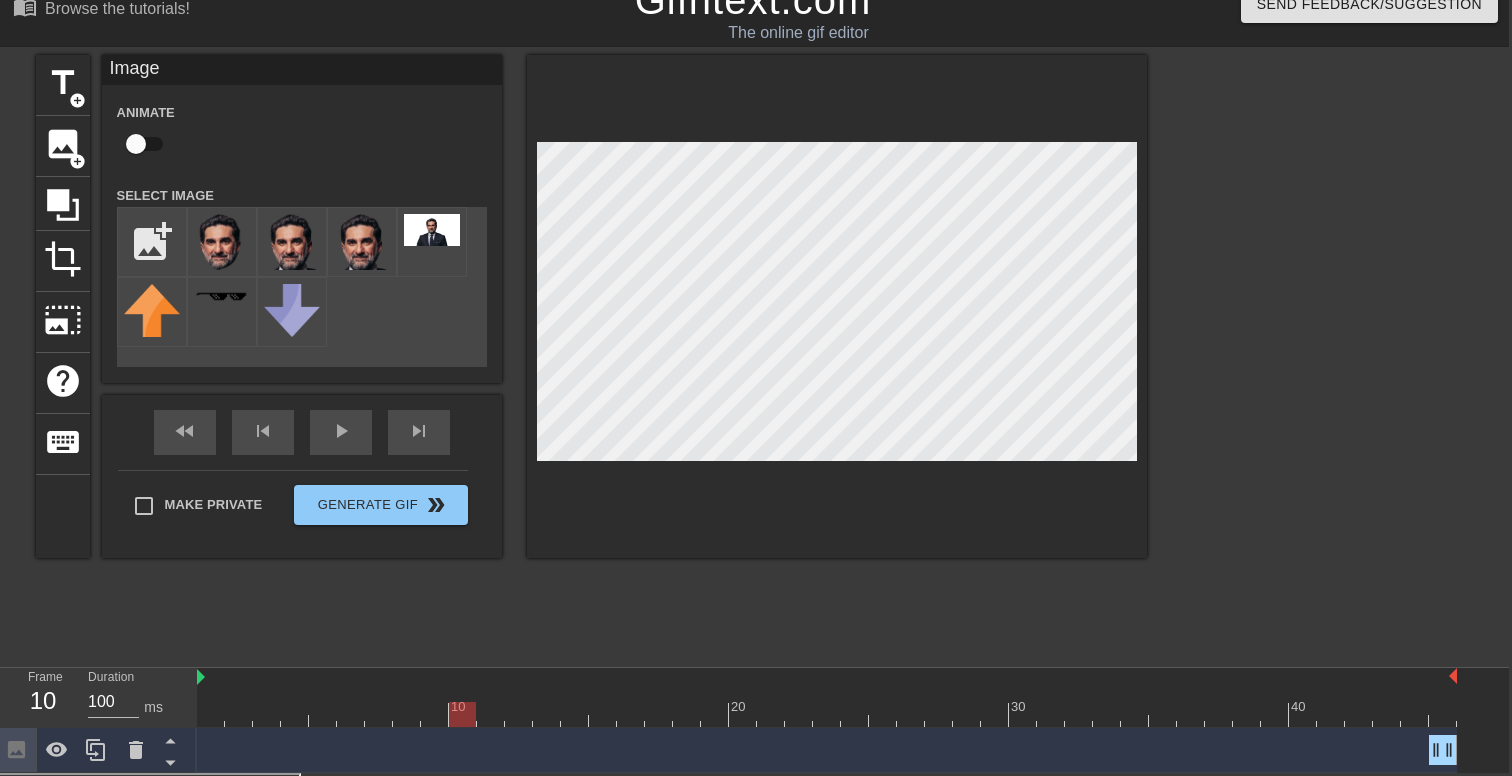 drag, startPoint x: 212, startPoint y: 723, endPoint x: 453, endPoint y: 723, distance: 241 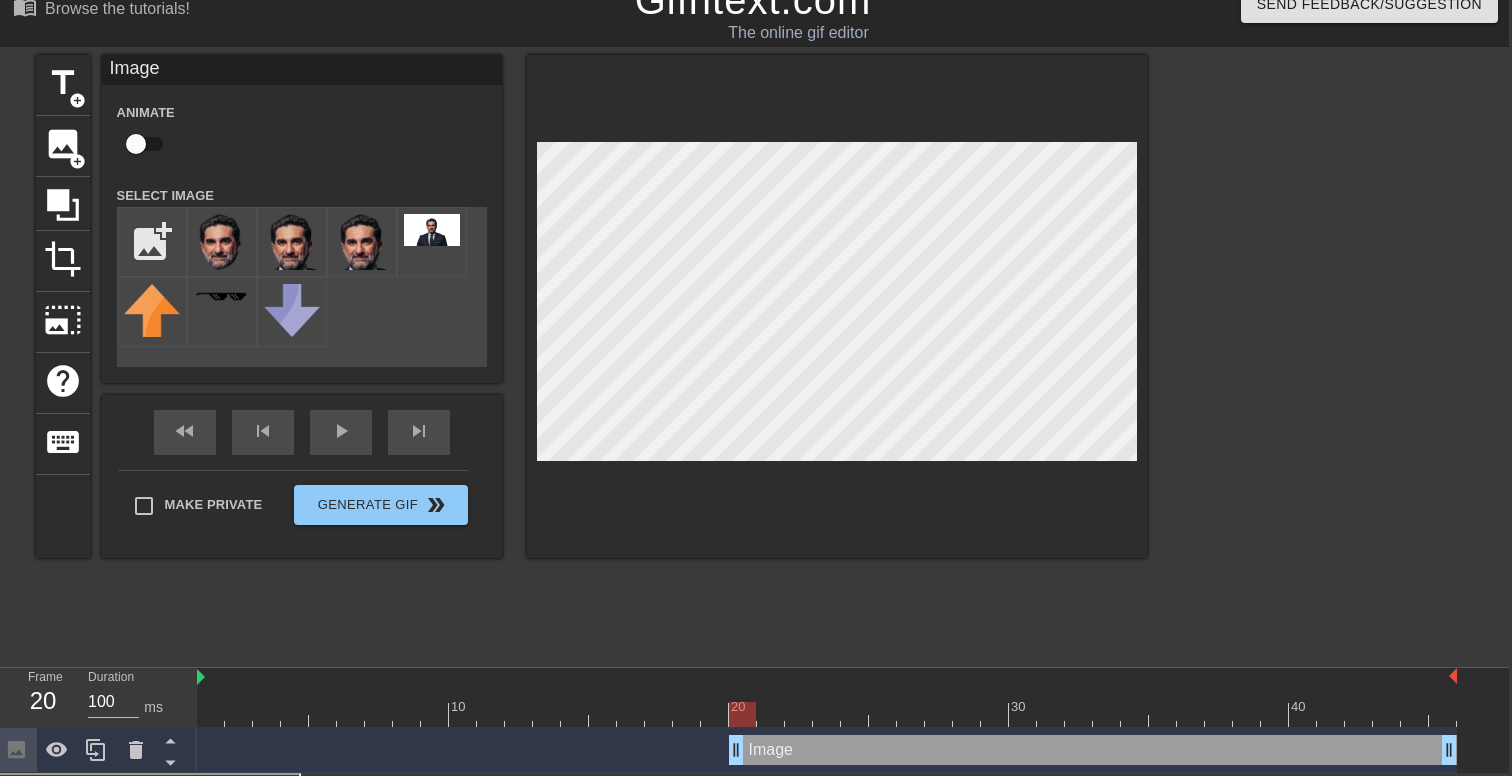 drag, startPoint x: 1436, startPoint y: 748, endPoint x: 737, endPoint y: 721, distance: 699.52124 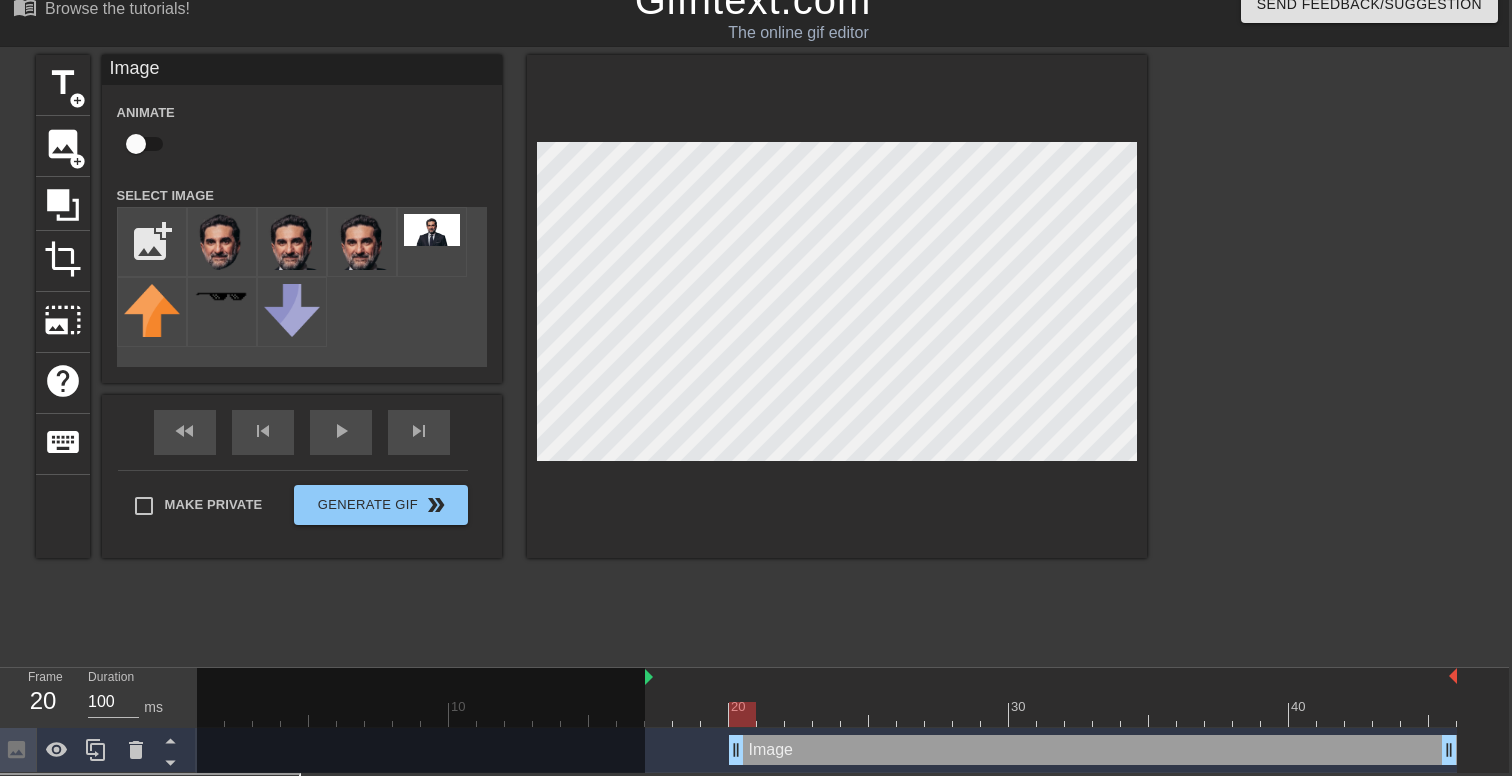 drag, startPoint x: 200, startPoint y: 679, endPoint x: 654, endPoint y: 715, distance: 455.42508 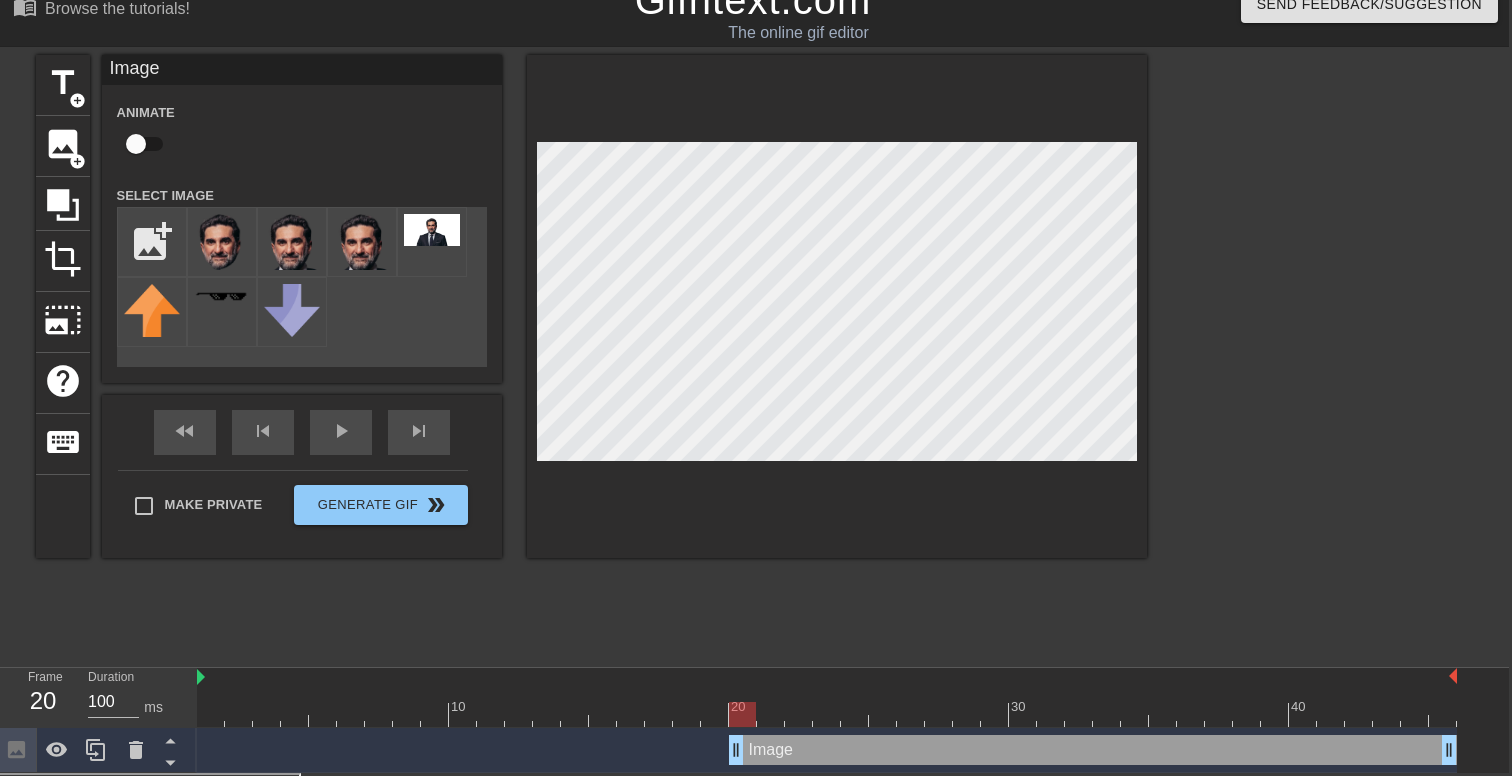 drag, startPoint x: 645, startPoint y: 680, endPoint x: 148, endPoint y: 678, distance: 497.00403 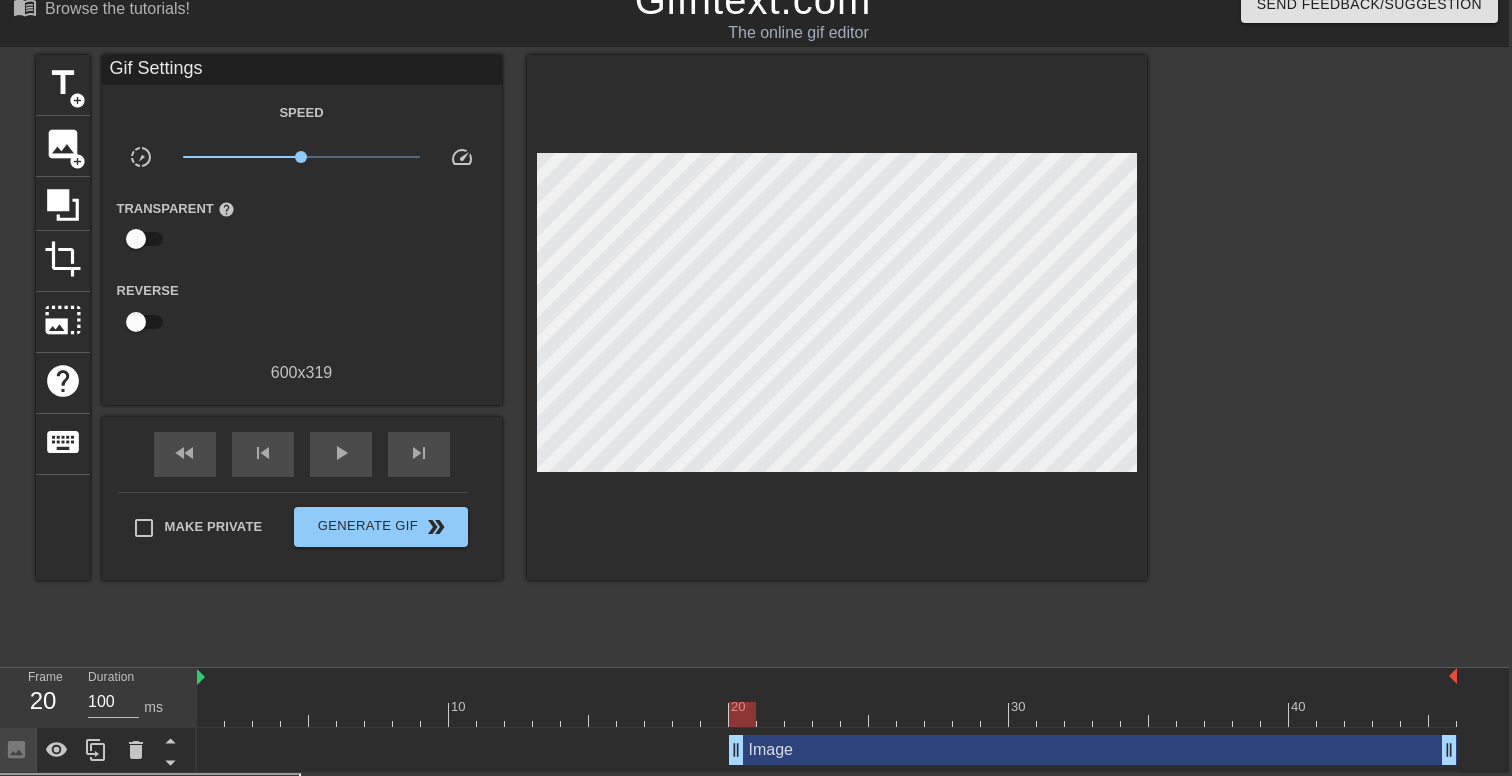 click on "Image drag_handle drag_handle" at bounding box center (827, 750) 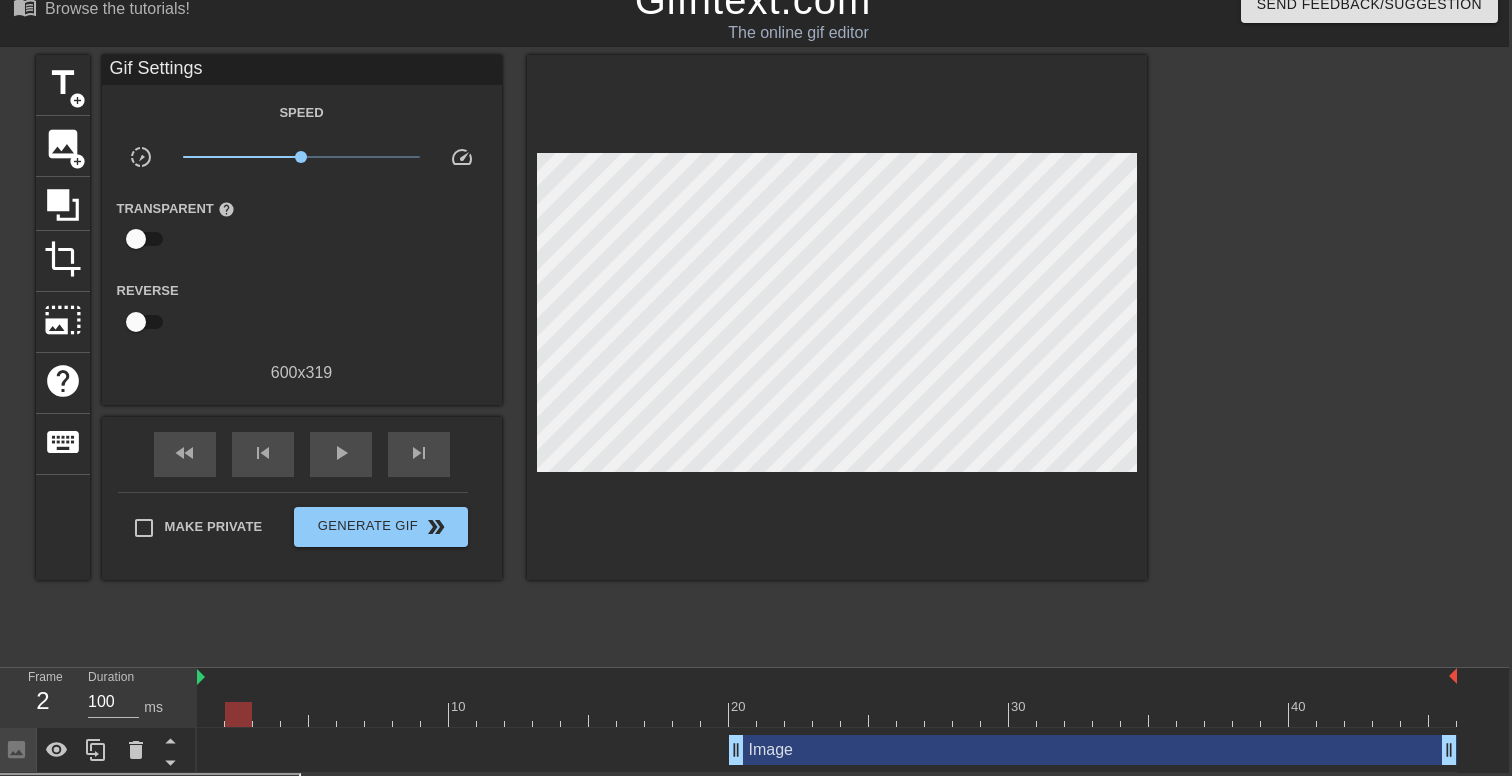 click at bounding box center (827, 714) 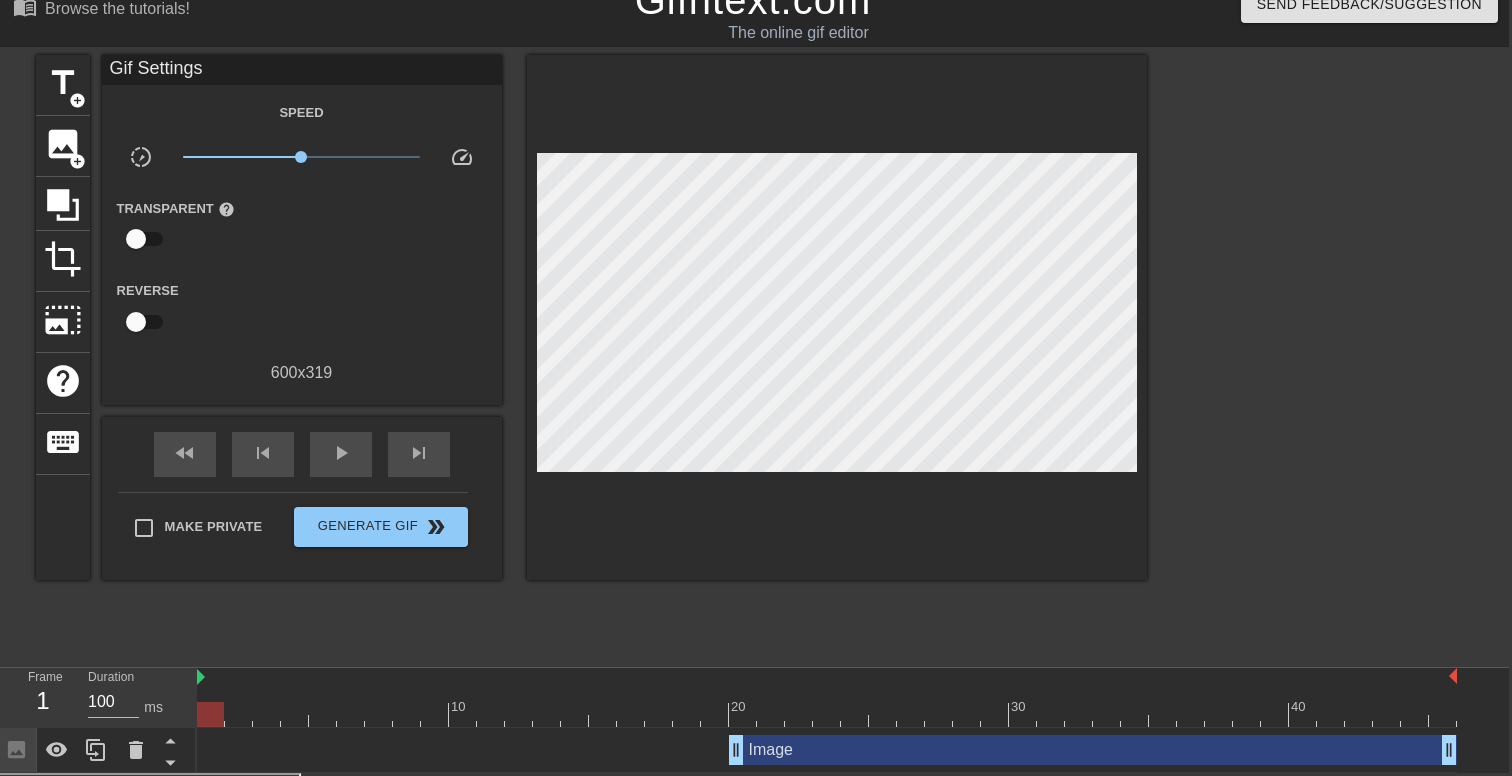 drag, startPoint x: 241, startPoint y: 718, endPoint x: 188, endPoint y: 718, distance: 53 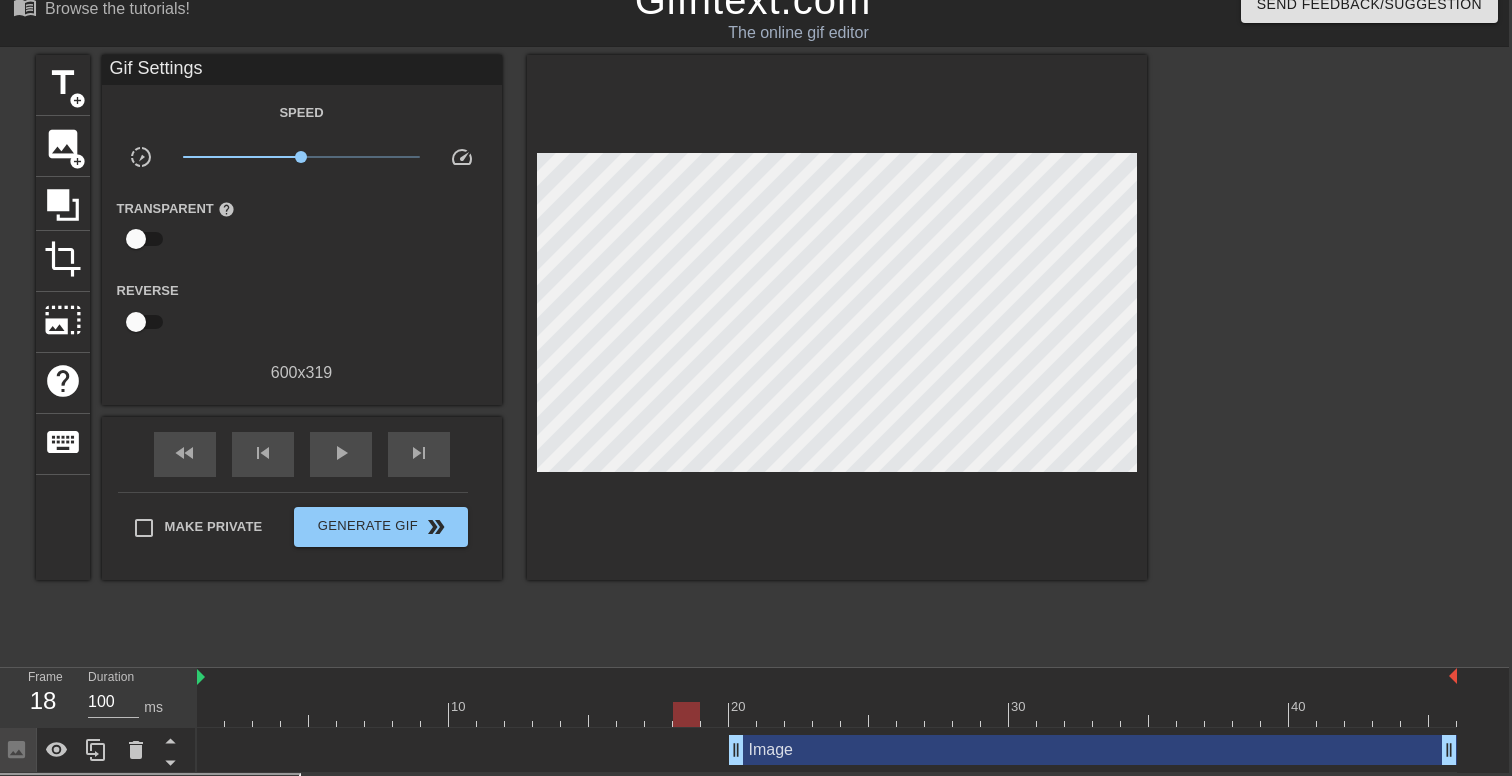drag, startPoint x: 201, startPoint y: 715, endPoint x: 686, endPoint y: 700, distance: 485.2319 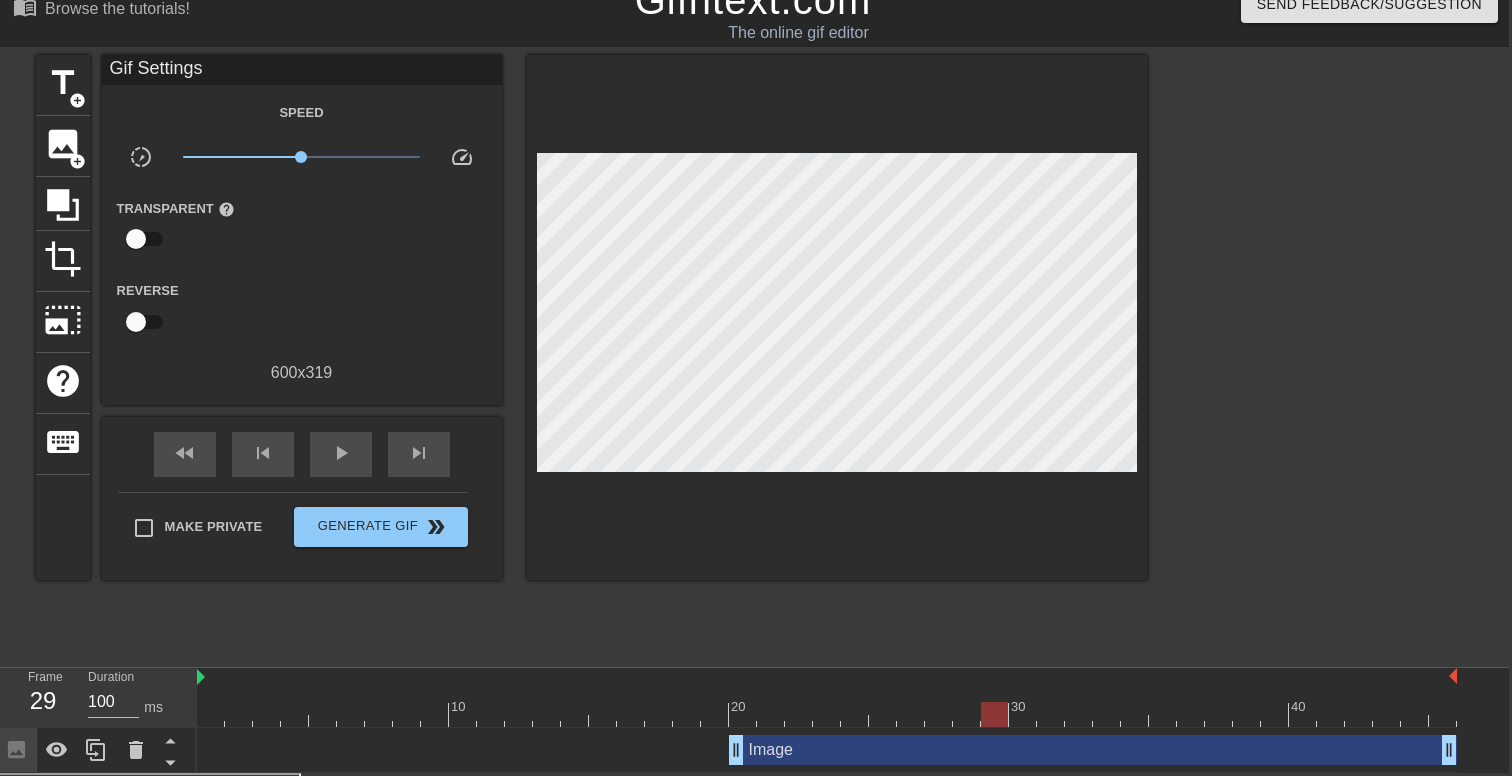 drag, startPoint x: 686, startPoint y: 712, endPoint x: 992, endPoint y: 702, distance: 306.16336 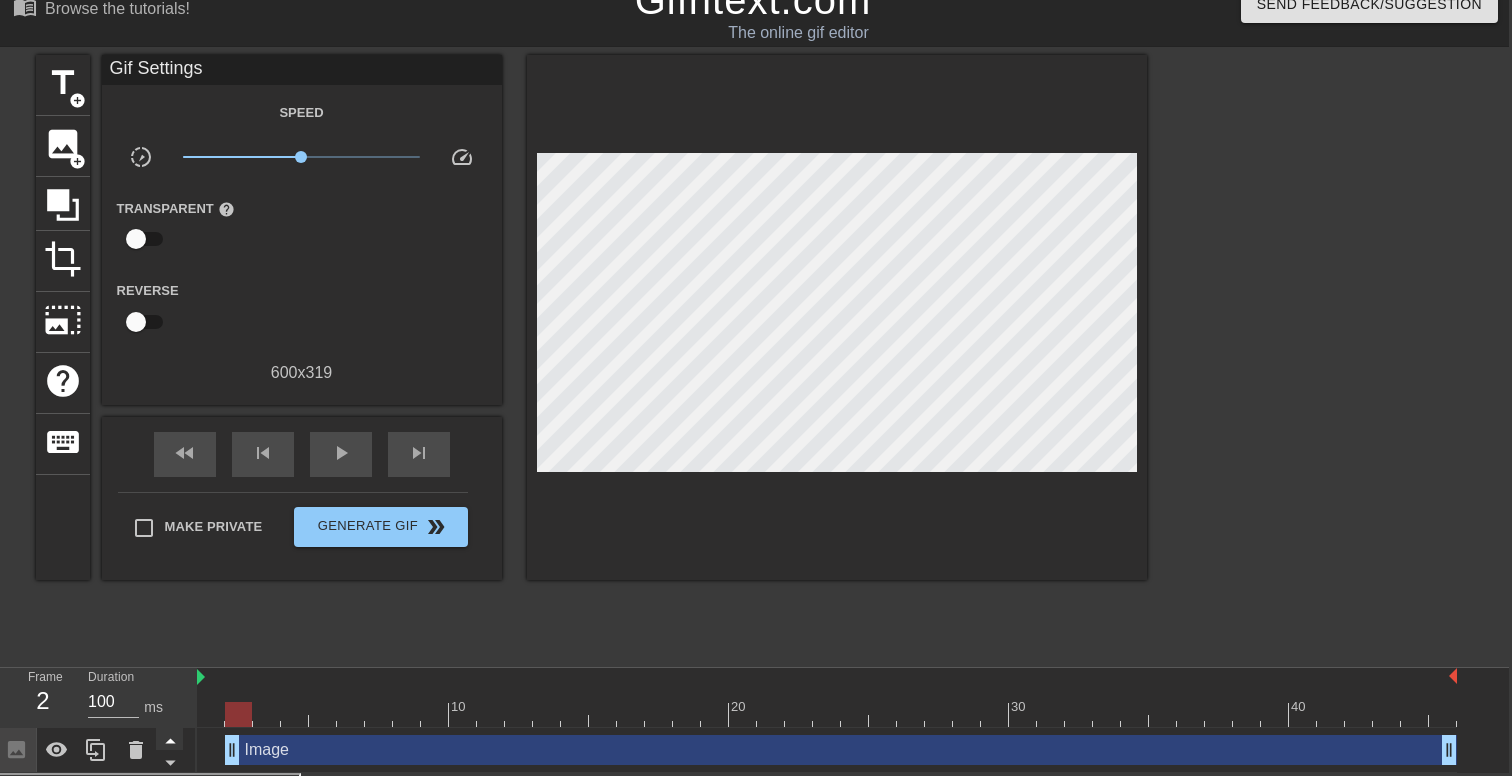 drag, startPoint x: 734, startPoint y: 749, endPoint x: 159, endPoint y: 743, distance: 575.0313 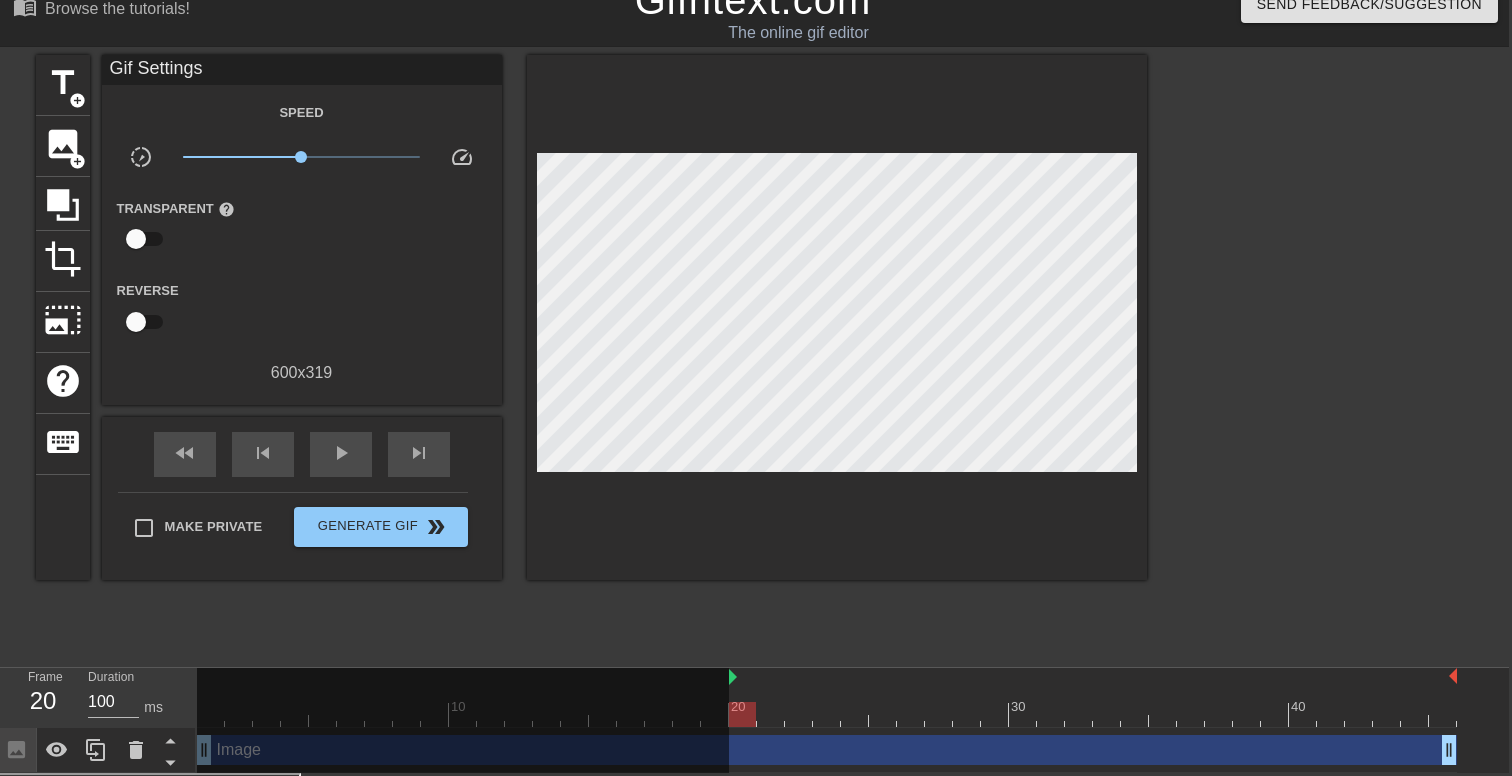 drag, startPoint x: 199, startPoint y: 682, endPoint x: 726, endPoint y: 707, distance: 527.59265 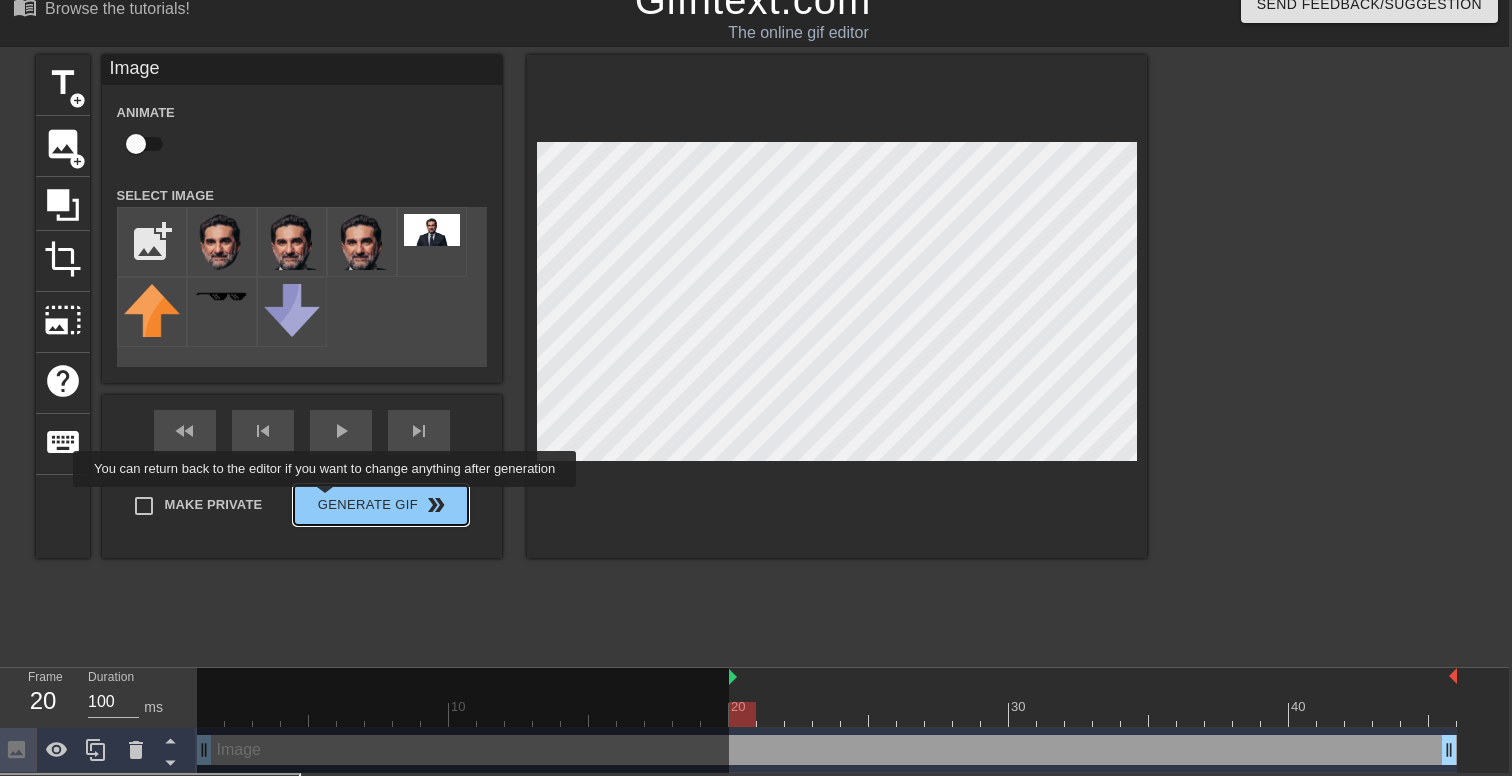 click on "Make Private Generate Gif double_arrow" at bounding box center (293, 509) 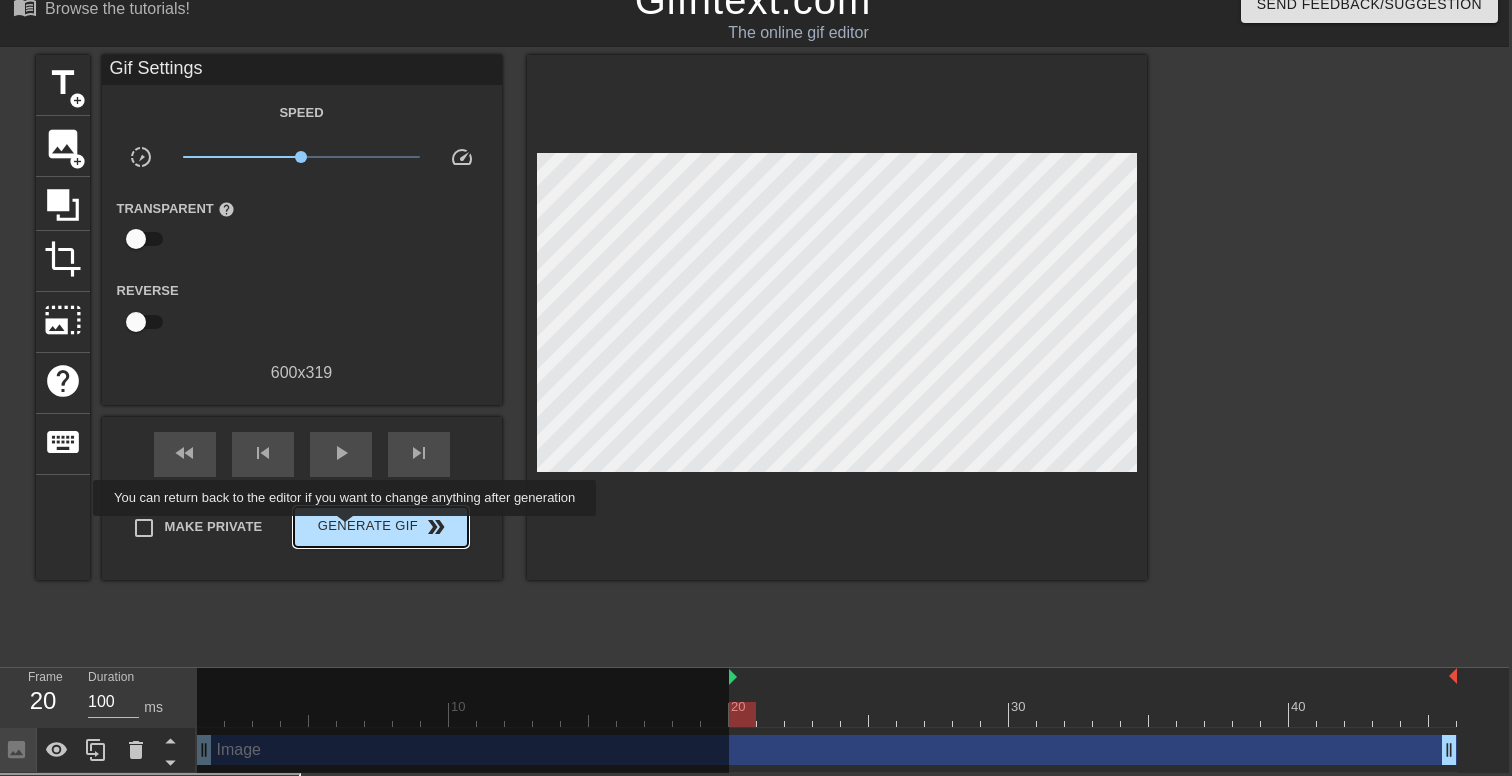 click on "Generate Gif double_arrow" at bounding box center (380, 527) 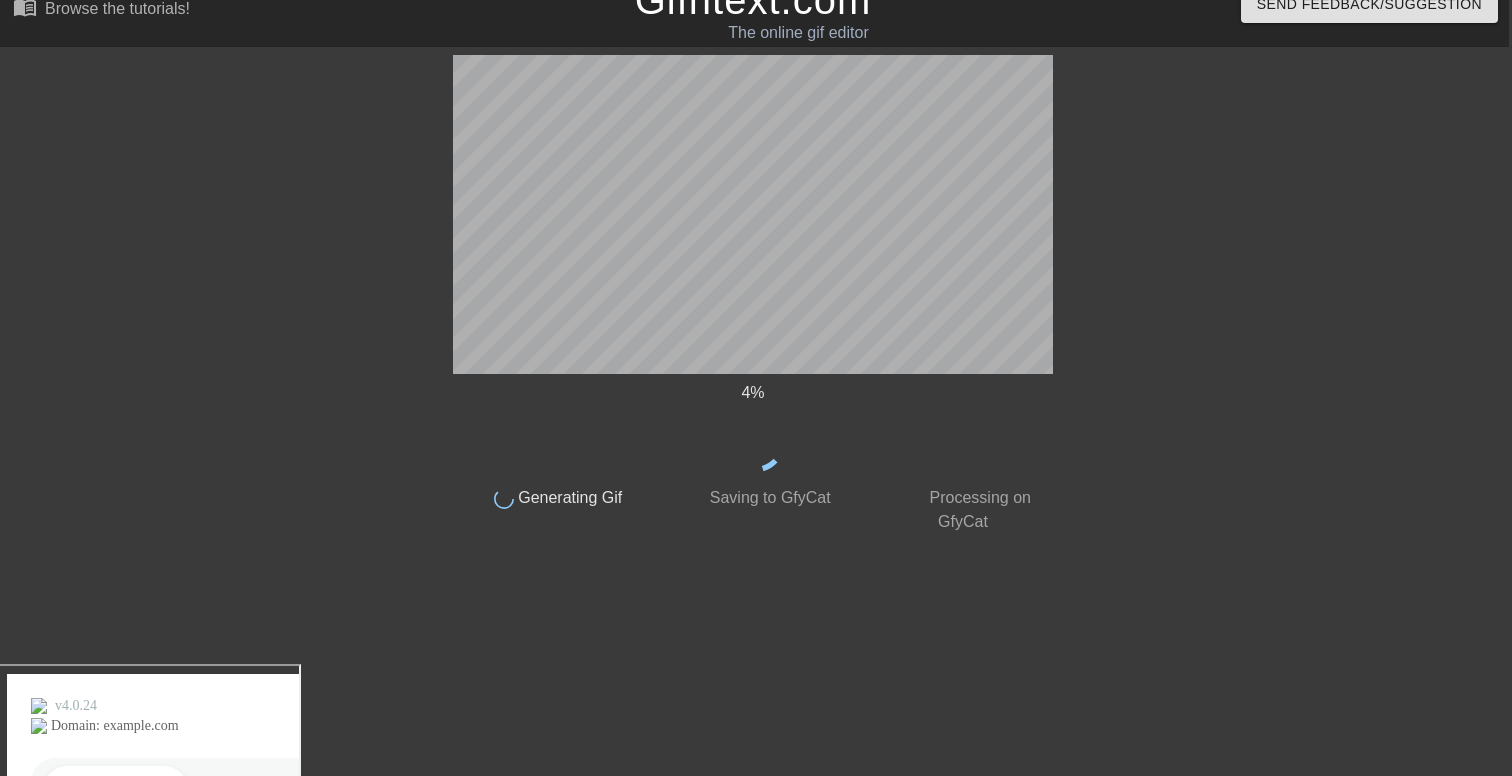 scroll, scrollTop: 0, scrollLeft: 3, axis: horizontal 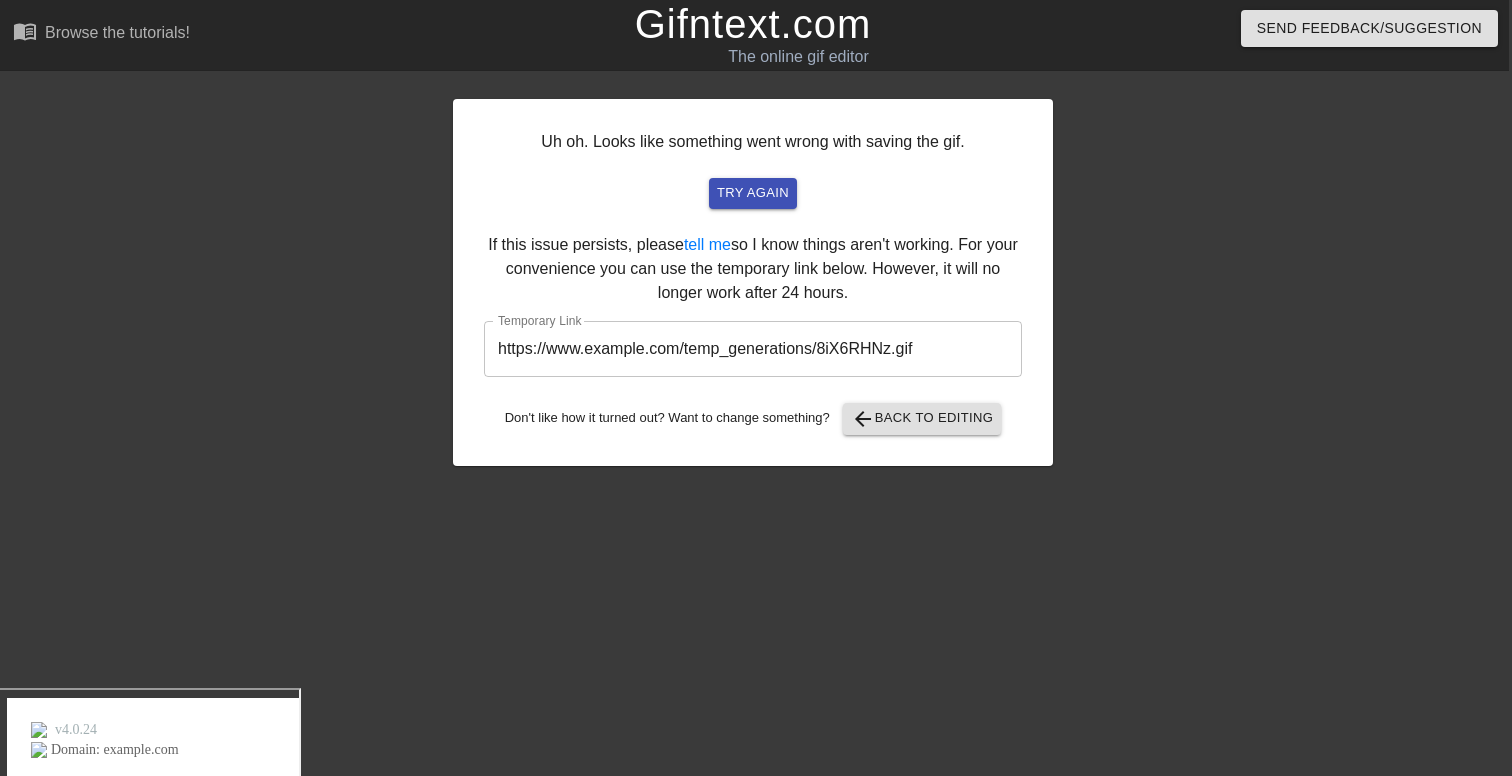 click on "https://www.example.com/temp_generations/8iX6RHNz.gif" at bounding box center [753, 349] 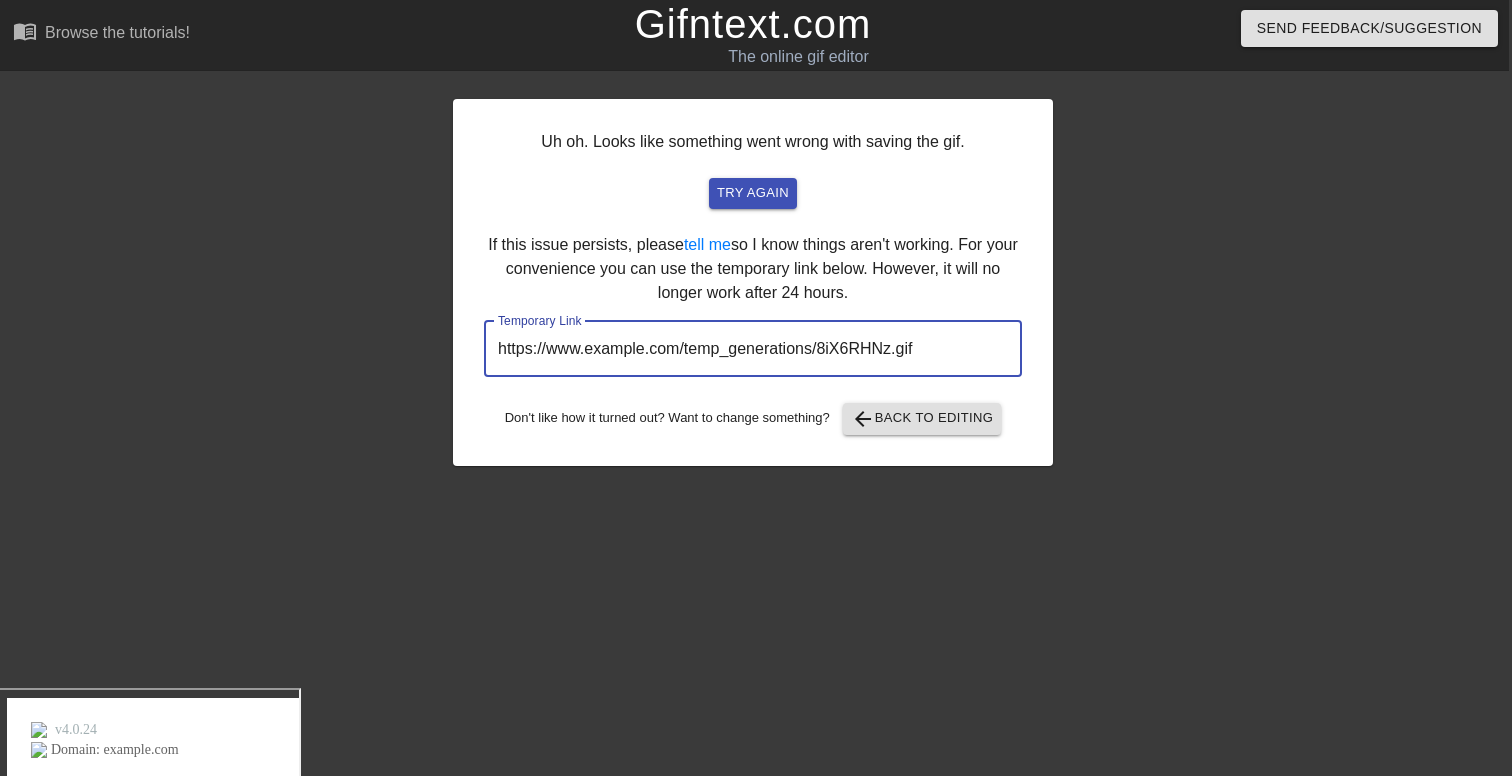 click on "https://www.example.com/temp_generations/8iX6RHNz.gif" at bounding box center [753, 349] 